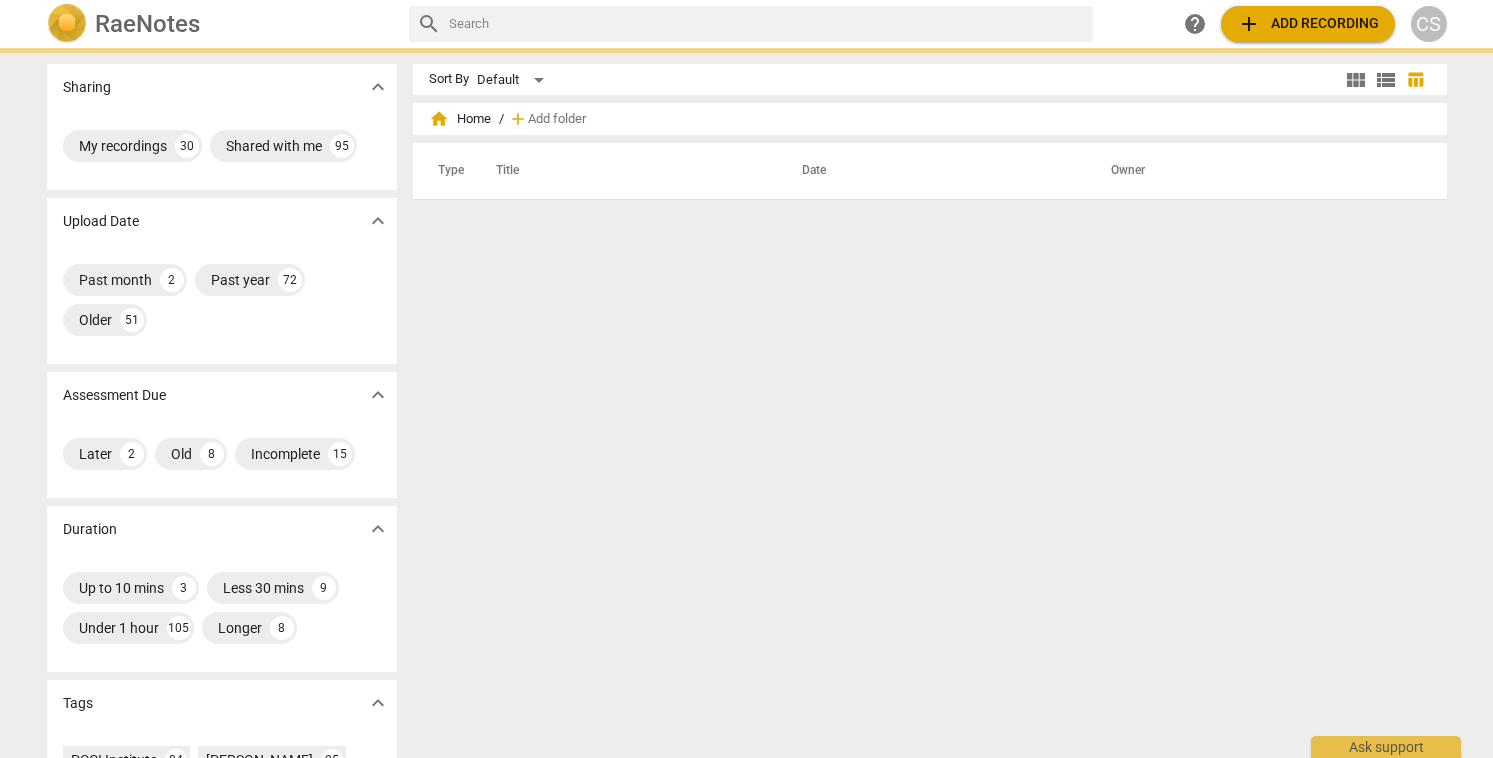scroll, scrollTop: 0, scrollLeft: 0, axis: both 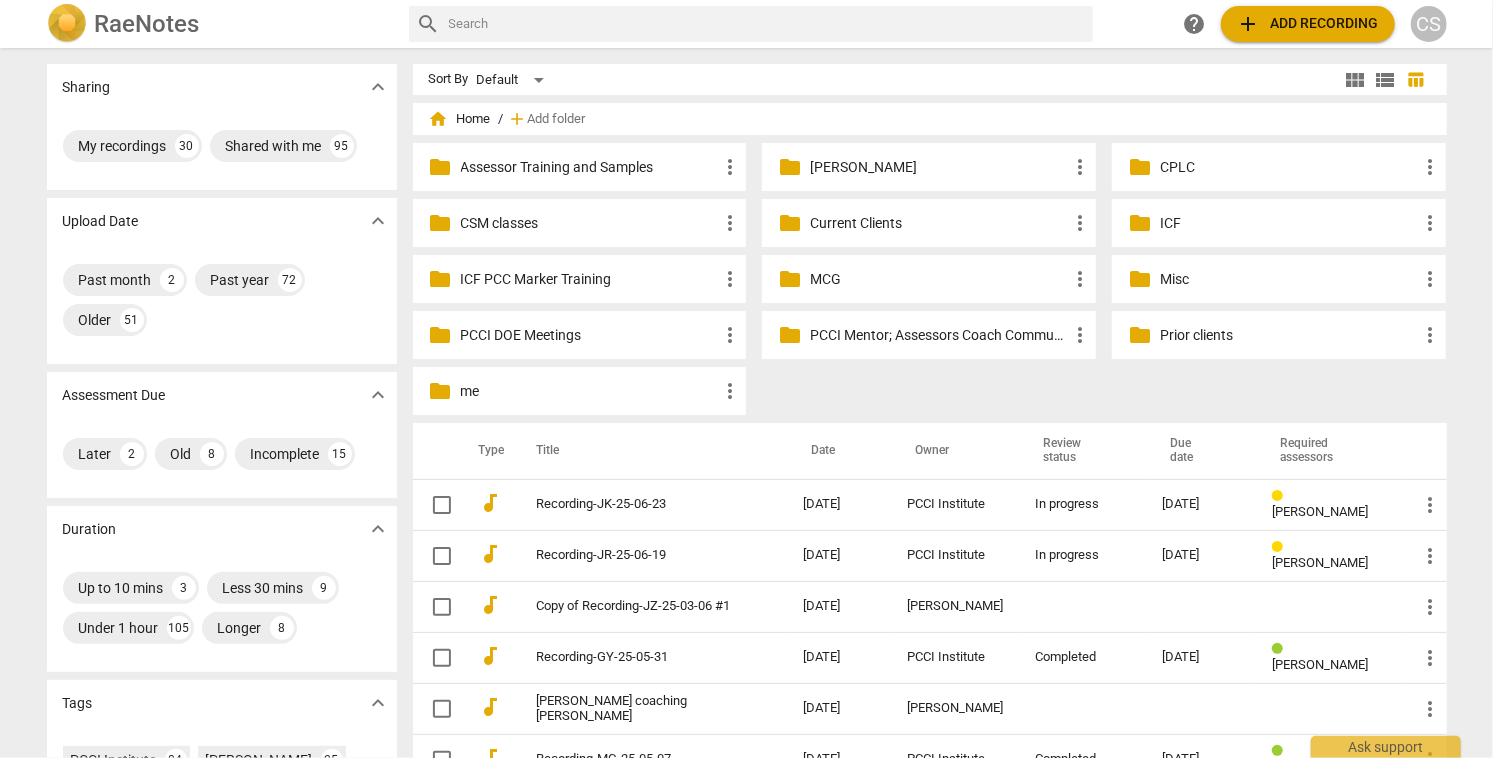 click on "Current Clients" at bounding box center [939, 223] 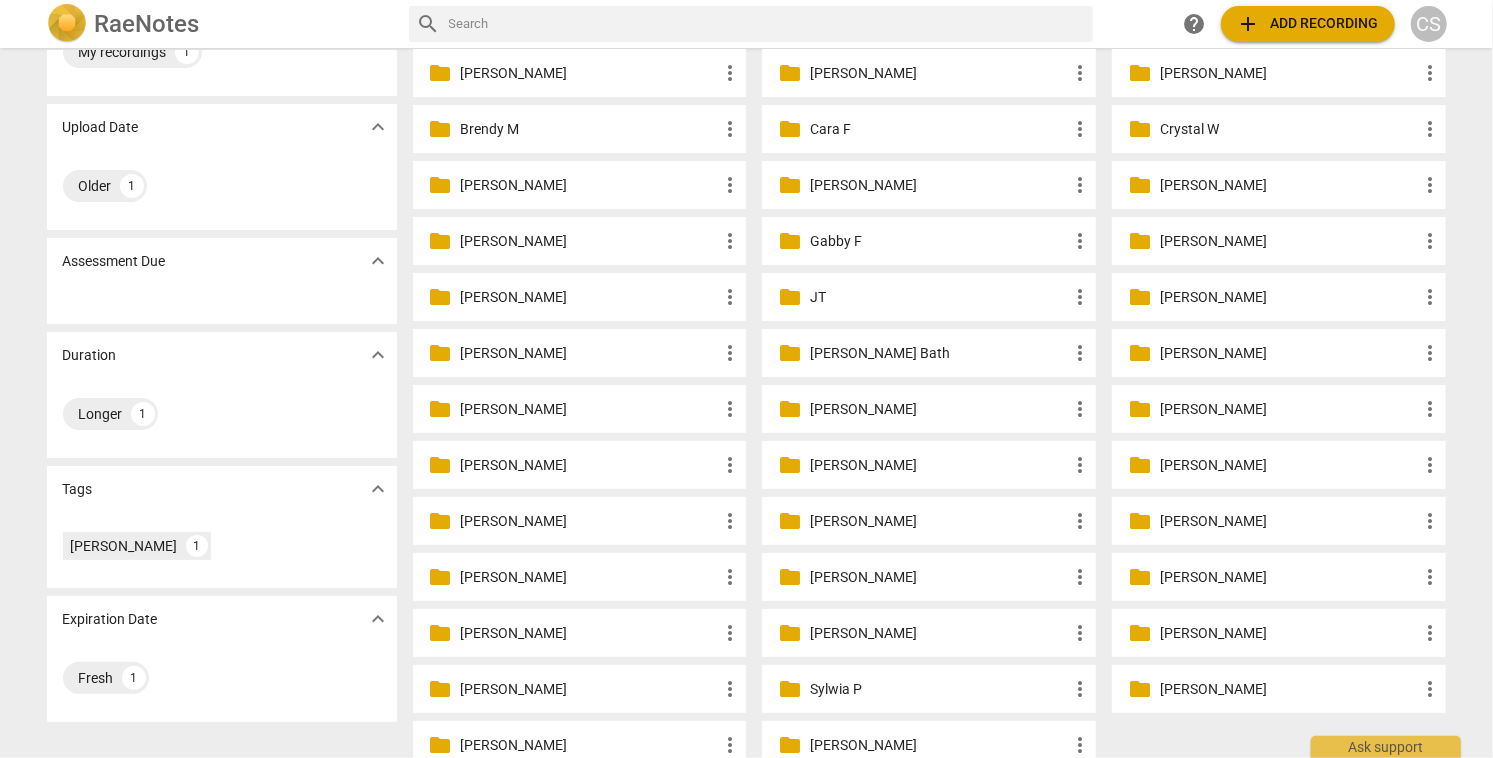 scroll, scrollTop: 104, scrollLeft: 0, axis: vertical 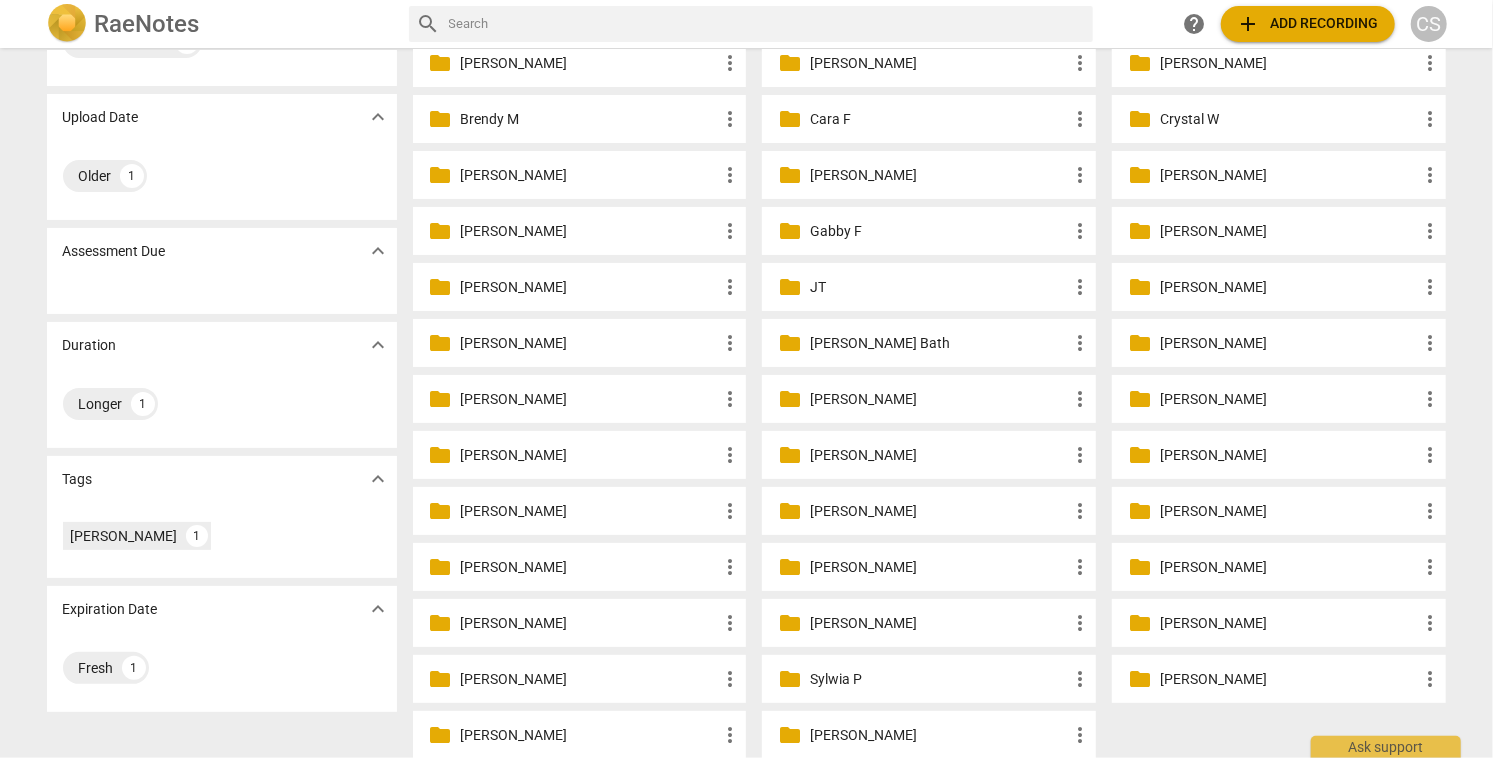 click on "[PERSON_NAME]" at bounding box center [939, 567] 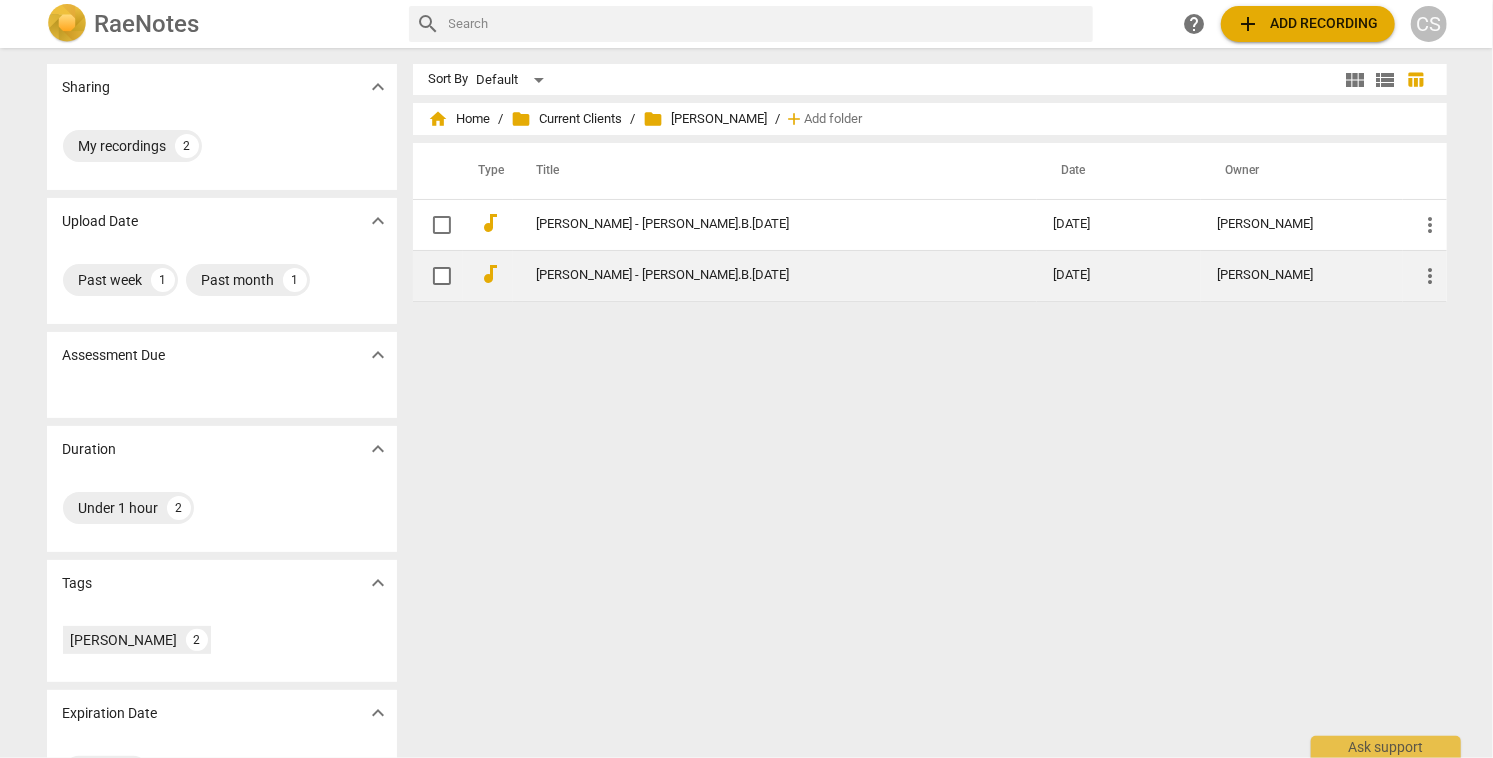click on "[PERSON_NAME] - [PERSON_NAME].B.[DATE]" at bounding box center [759, 275] 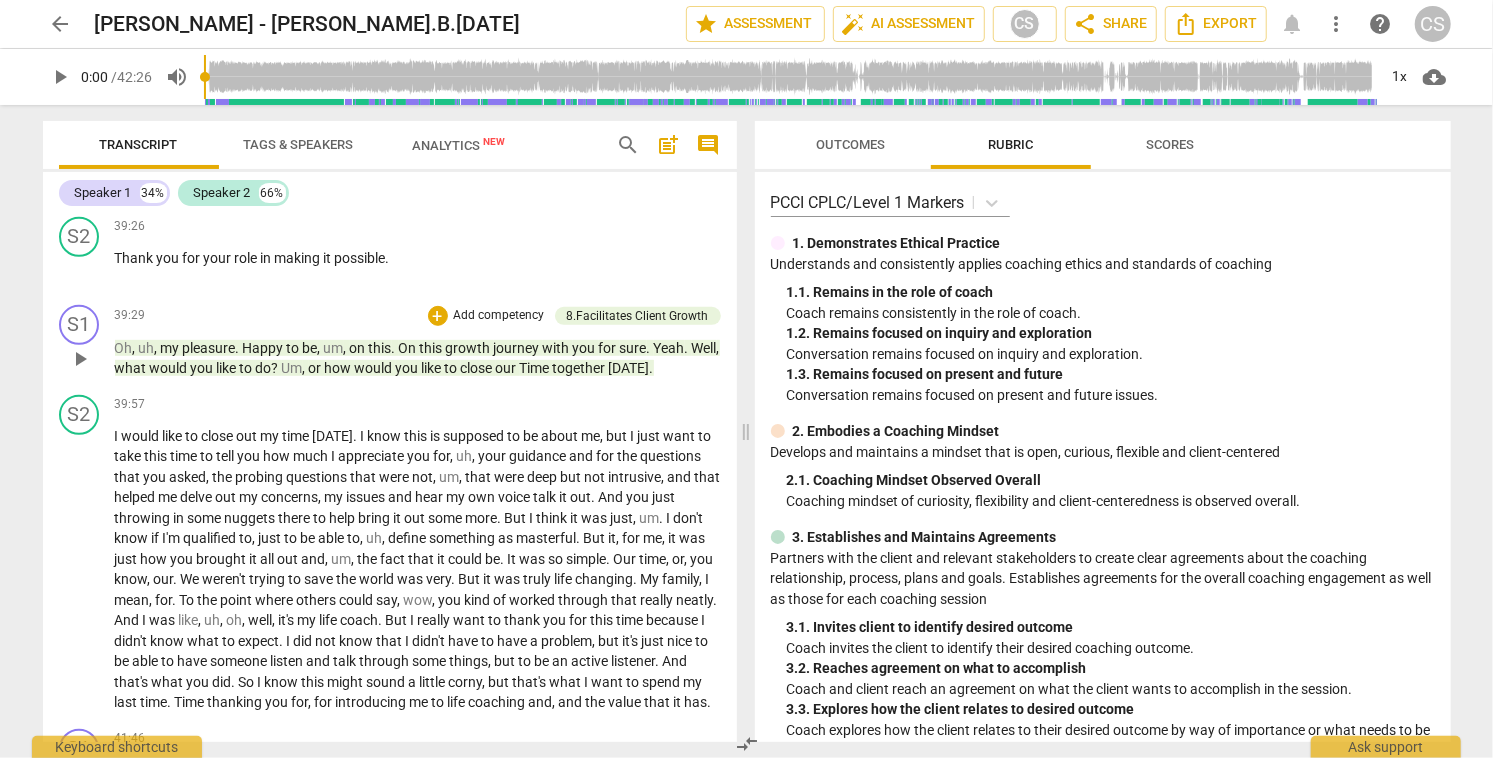 scroll, scrollTop: 23101, scrollLeft: 0, axis: vertical 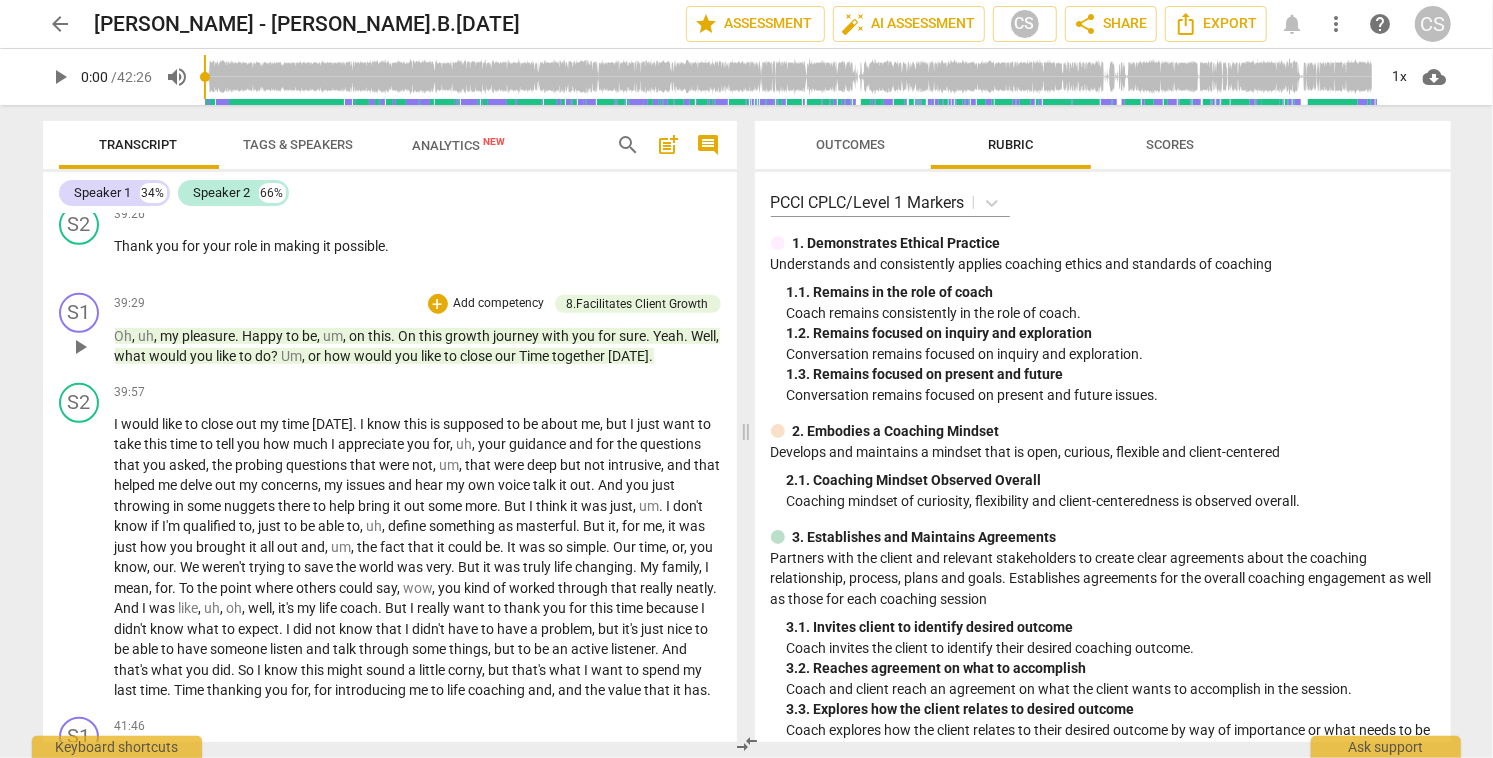 click on "play_arrow" at bounding box center [80, 347] 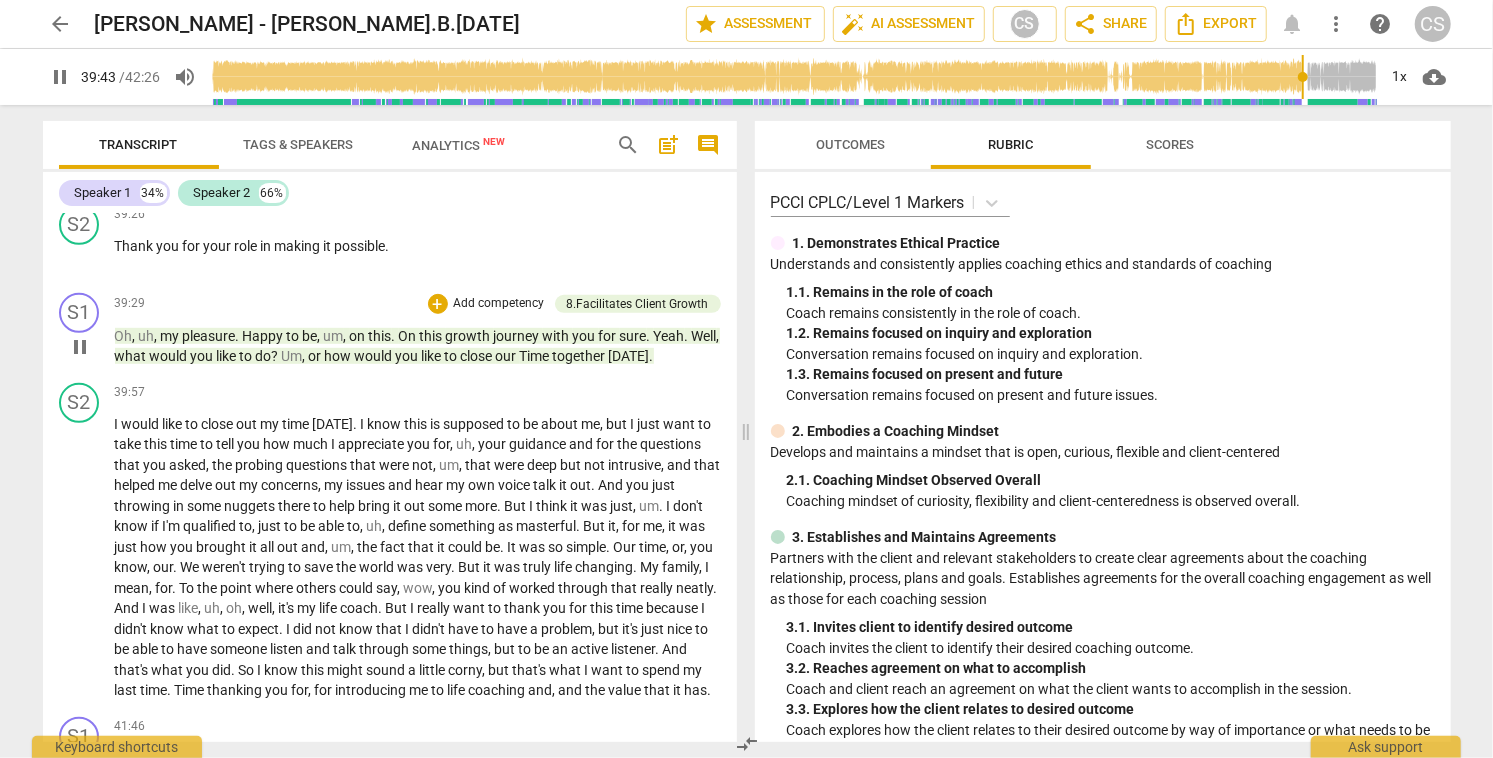 click on "pause" at bounding box center [80, 347] 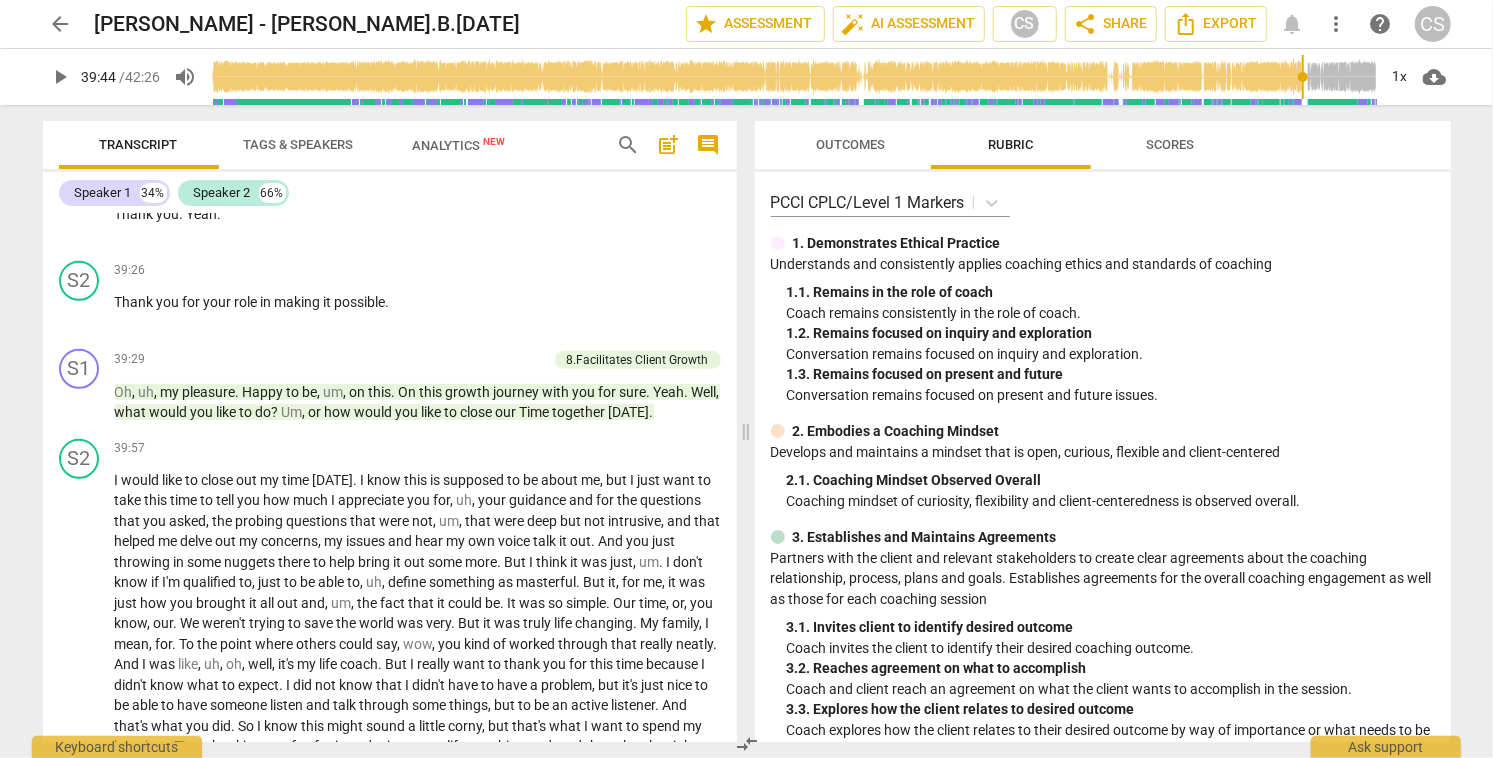 scroll, scrollTop: 23042, scrollLeft: 0, axis: vertical 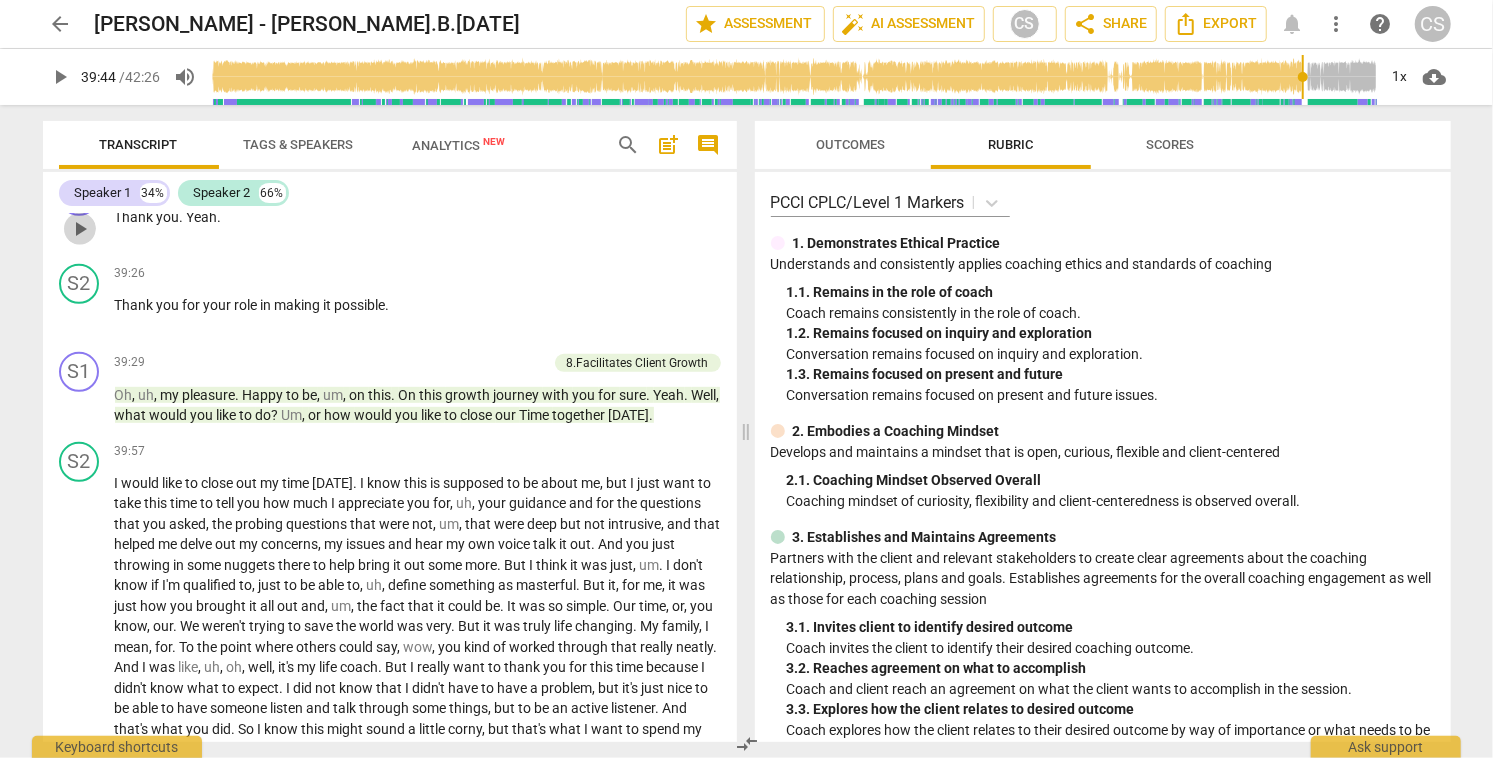 click on "play_arrow" at bounding box center (80, 229) 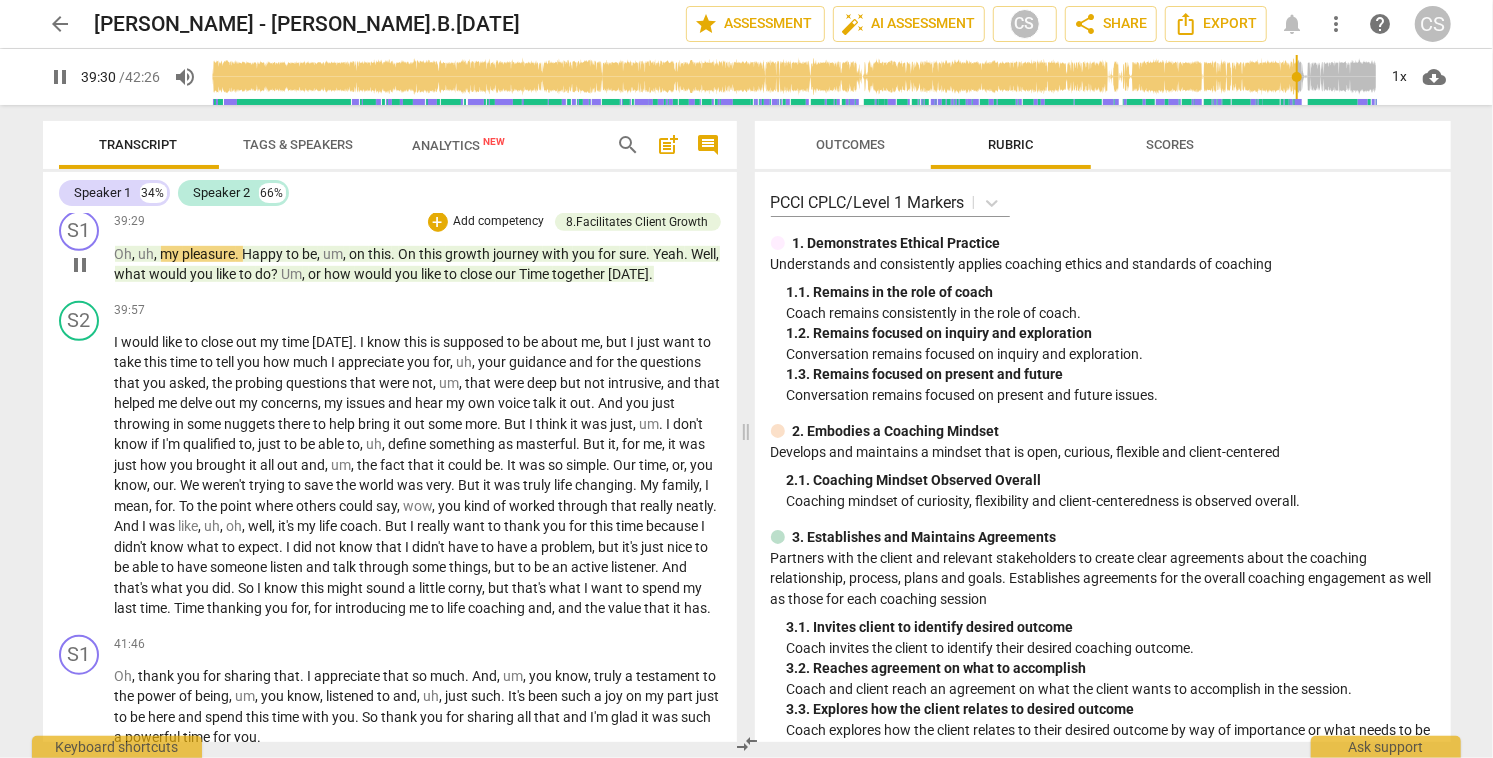 scroll, scrollTop: 23188, scrollLeft: 0, axis: vertical 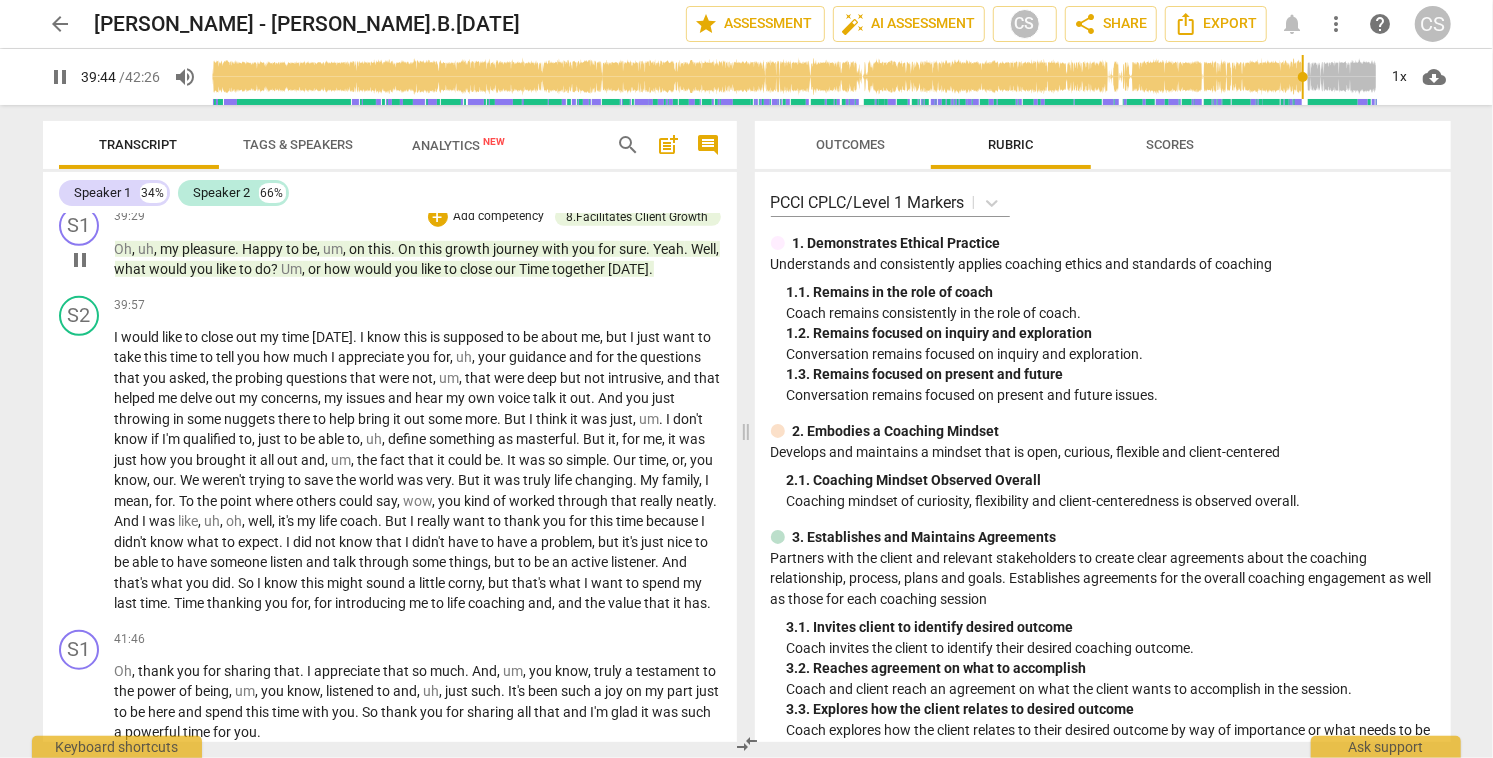 click on "pause" at bounding box center (80, 260) 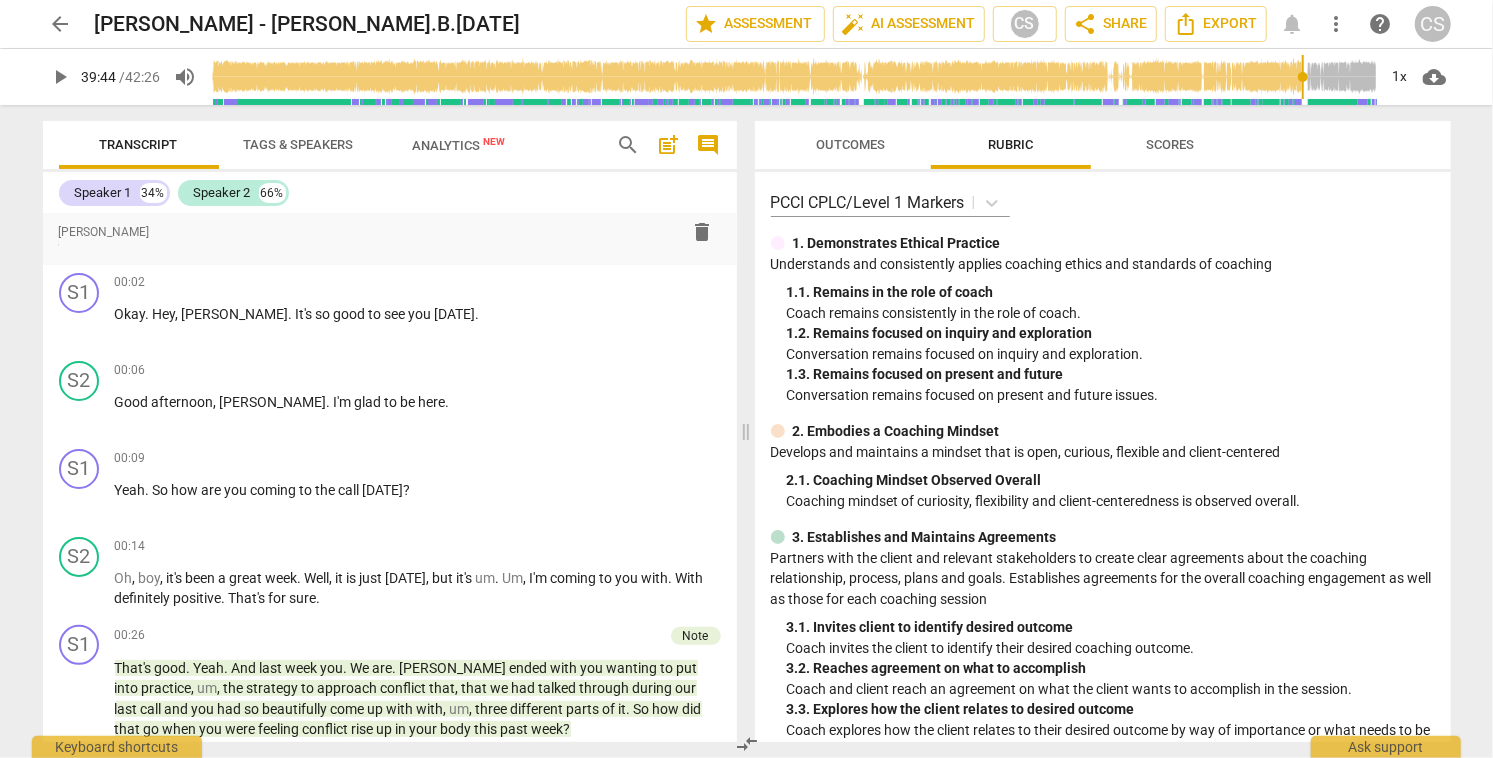 scroll, scrollTop: 0, scrollLeft: 0, axis: both 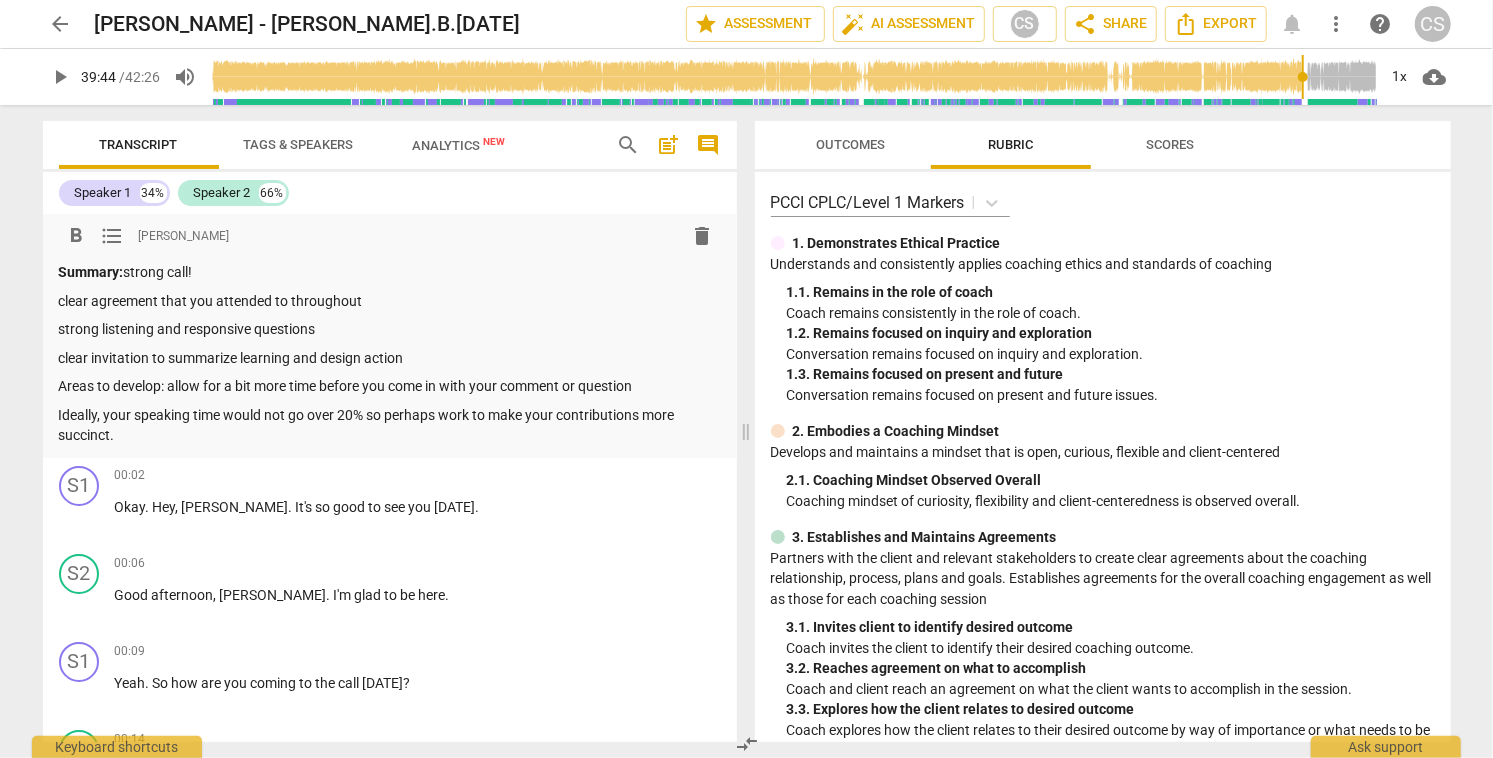 click on "Ideally, your speaking time would not go over 20% so perhaps work to make your contributions more succinct." at bounding box center (390, 425) 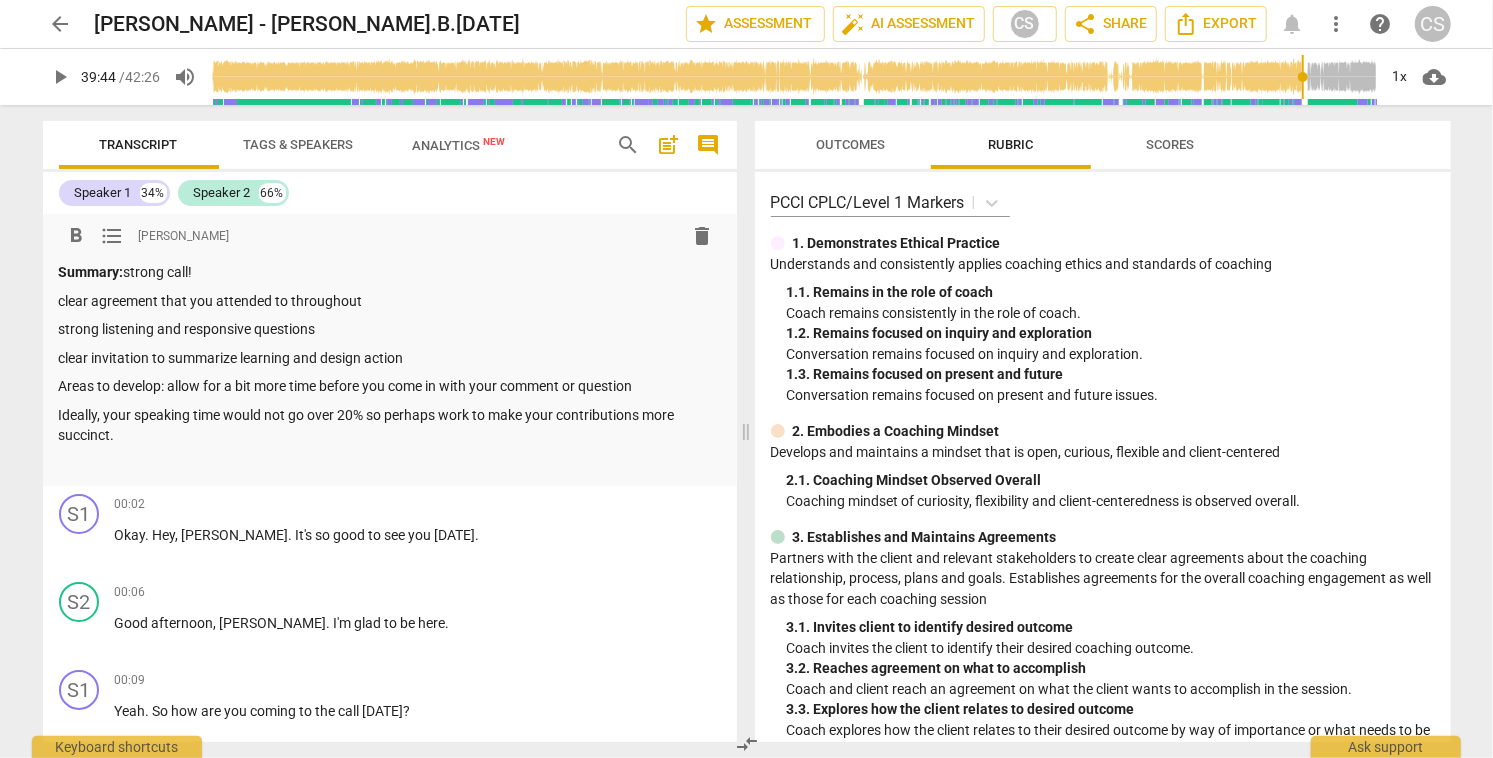 type 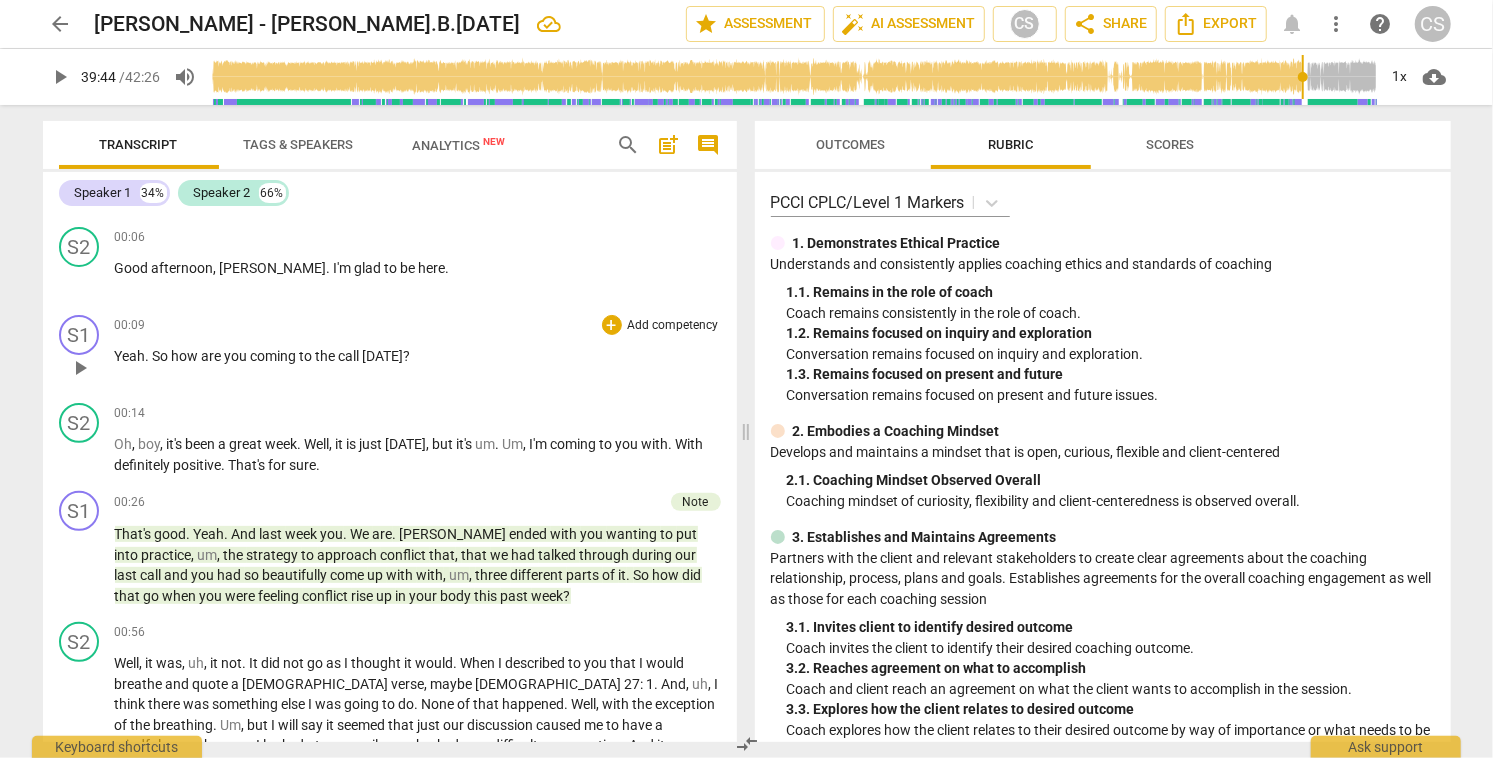 scroll, scrollTop: 358, scrollLeft: 0, axis: vertical 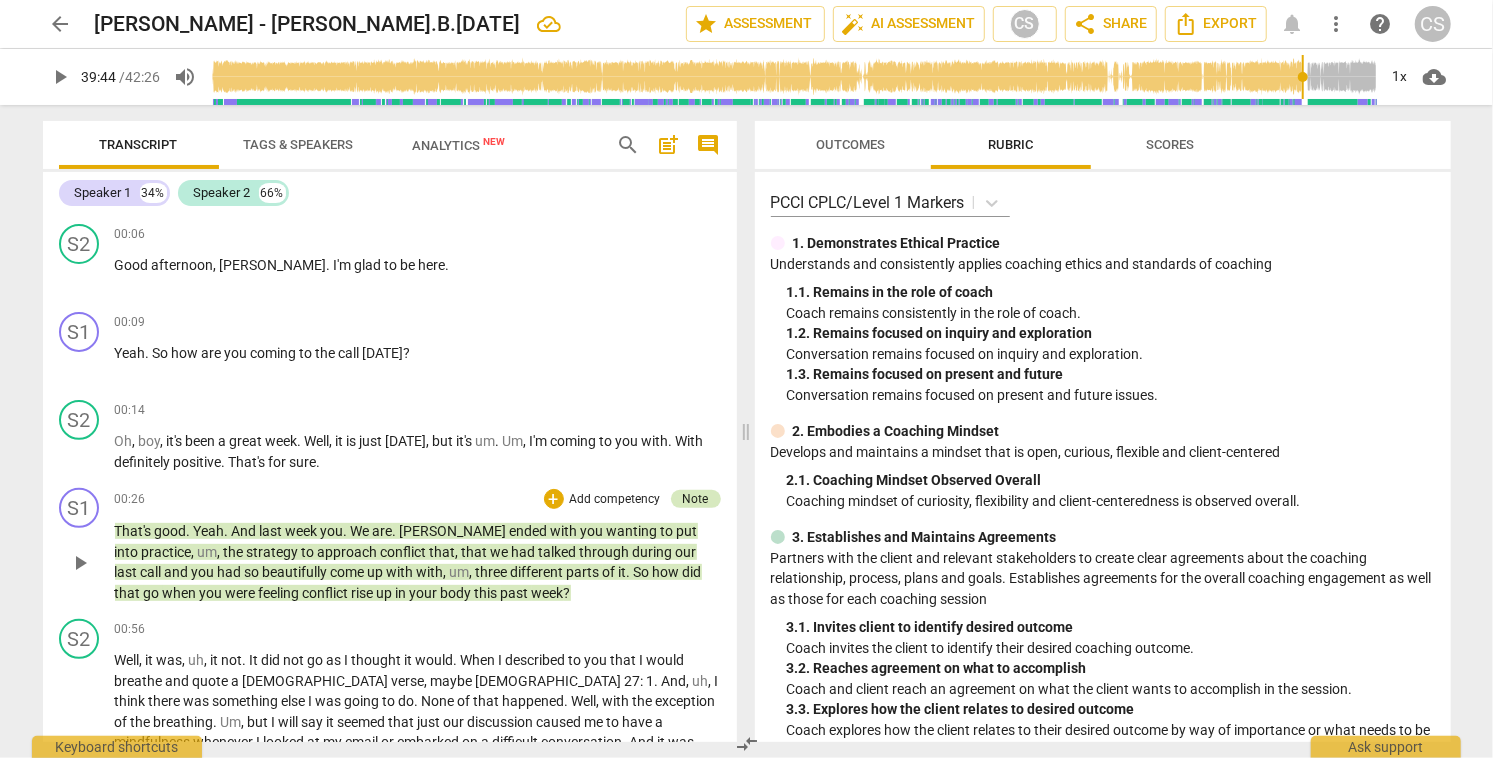 click on "Note" at bounding box center [696, 499] 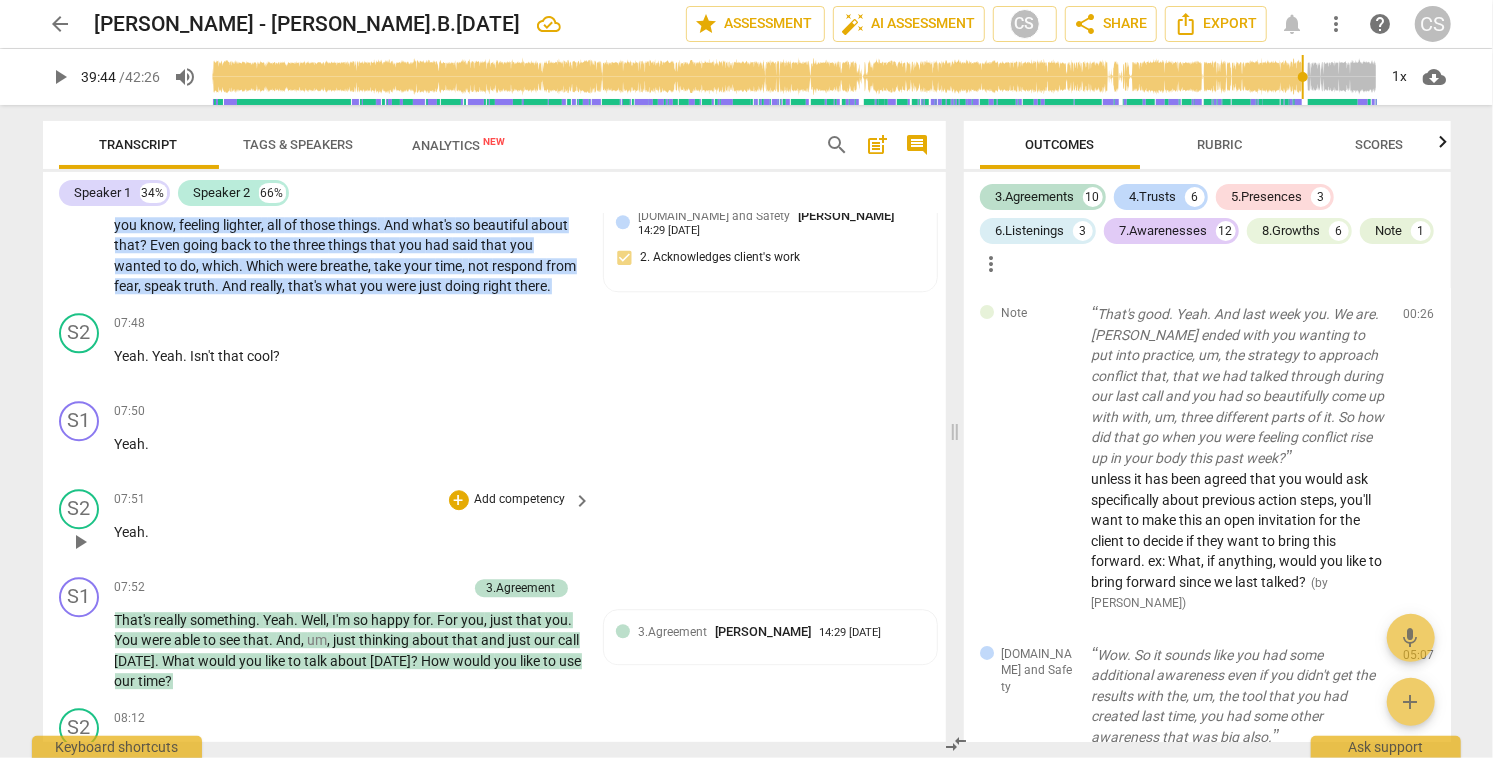 scroll, scrollTop: 3224, scrollLeft: 0, axis: vertical 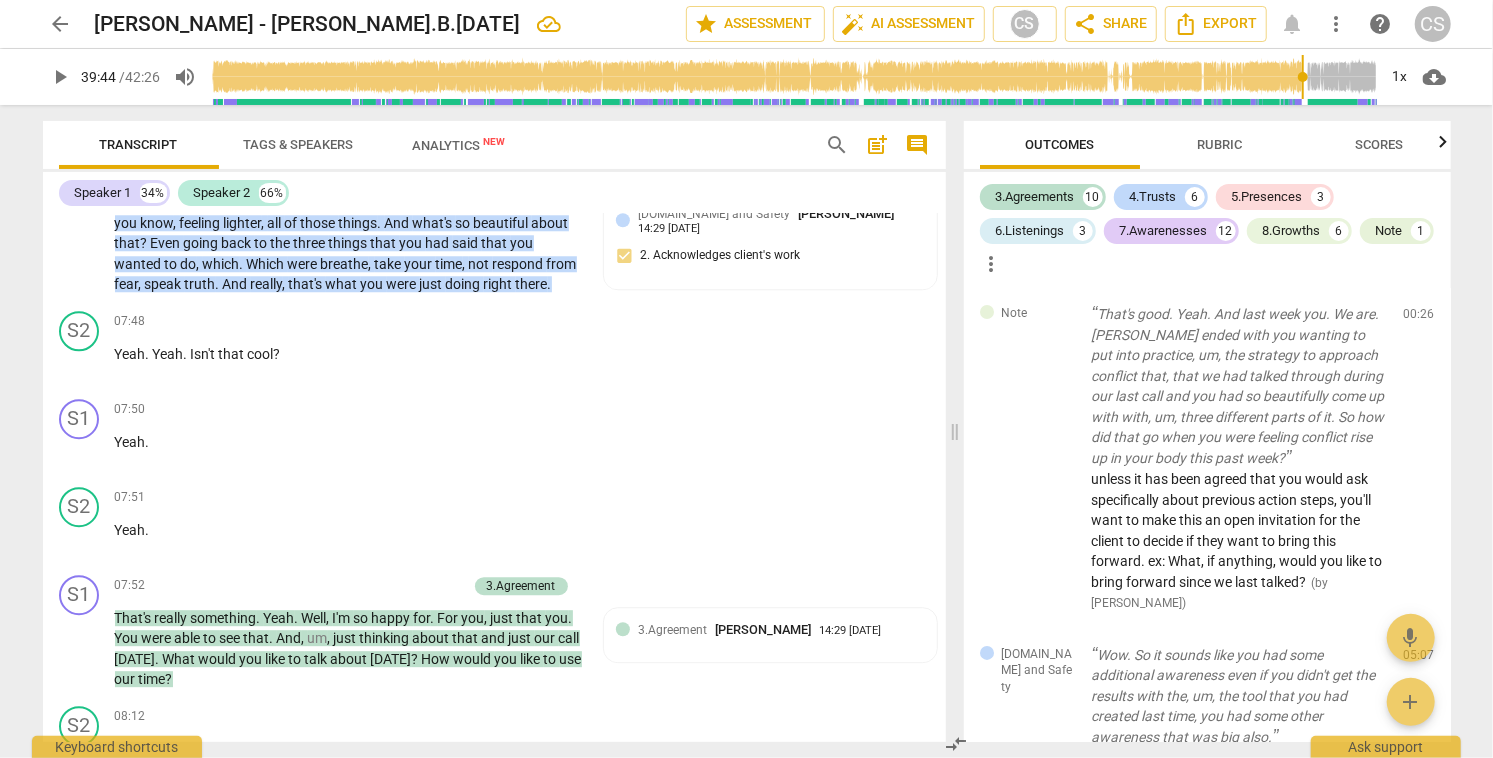 click on "Rubric" at bounding box center (1219, 144) 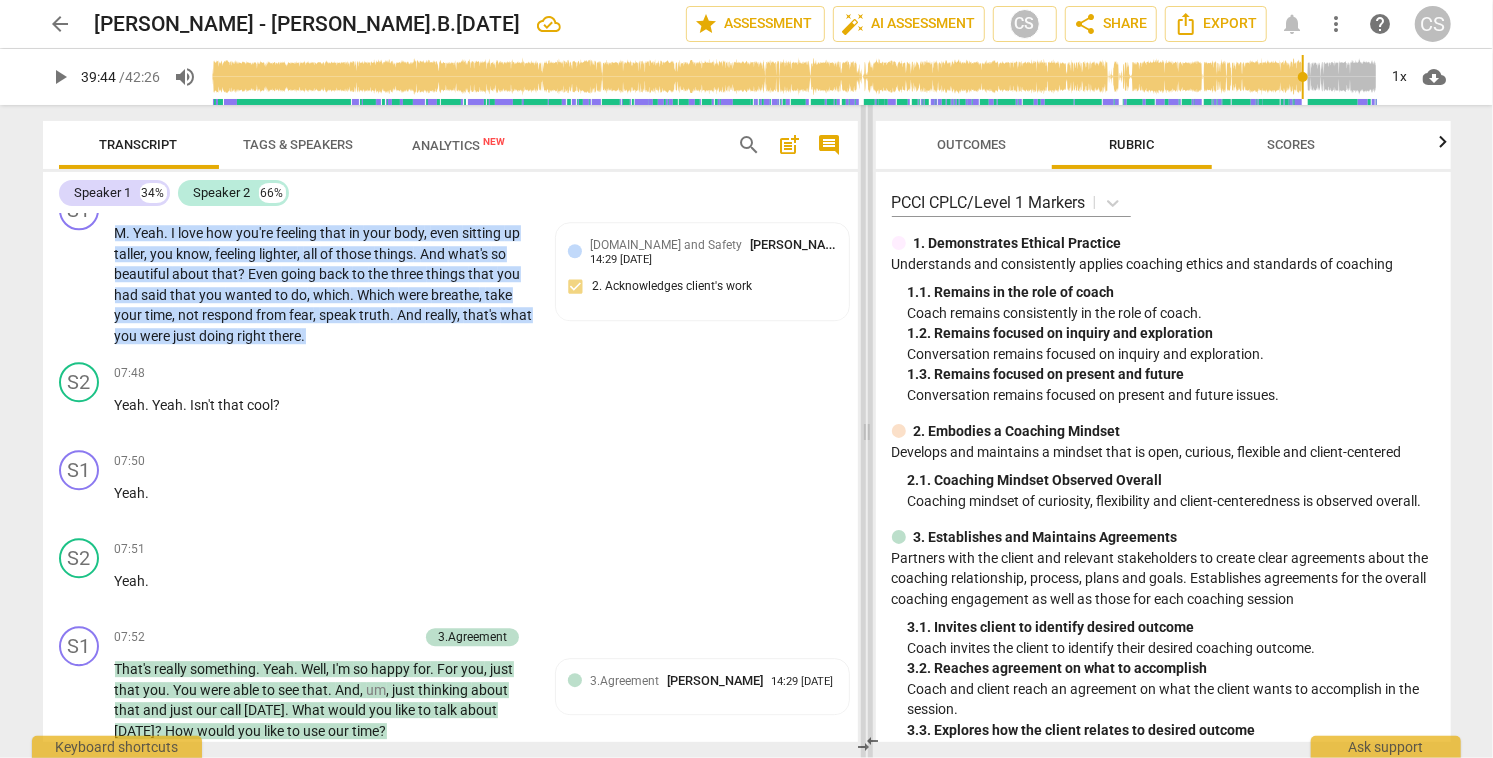scroll, scrollTop: 3400, scrollLeft: 0, axis: vertical 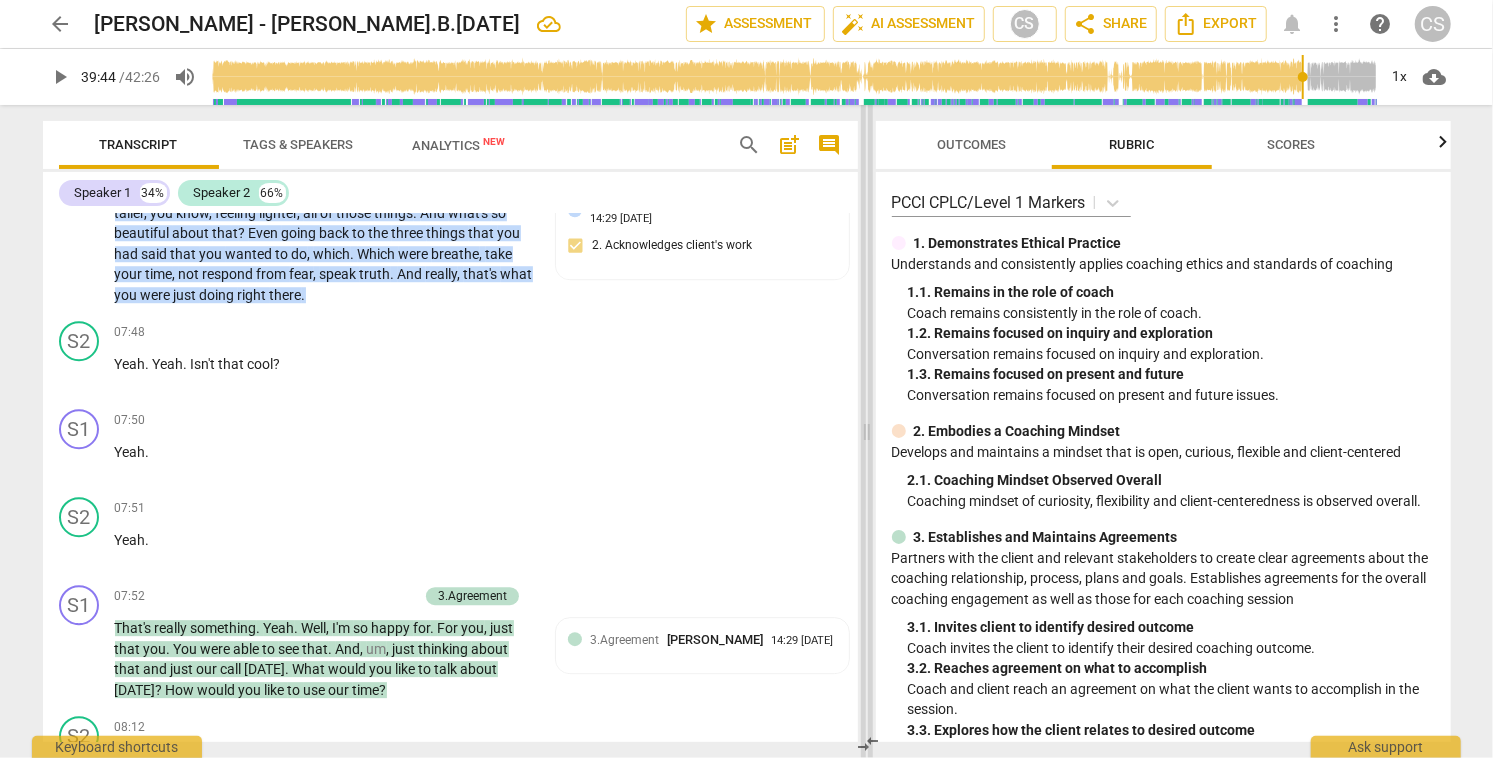 drag, startPoint x: 951, startPoint y: 432, endPoint x: 863, endPoint y: 438, distance: 88.20431 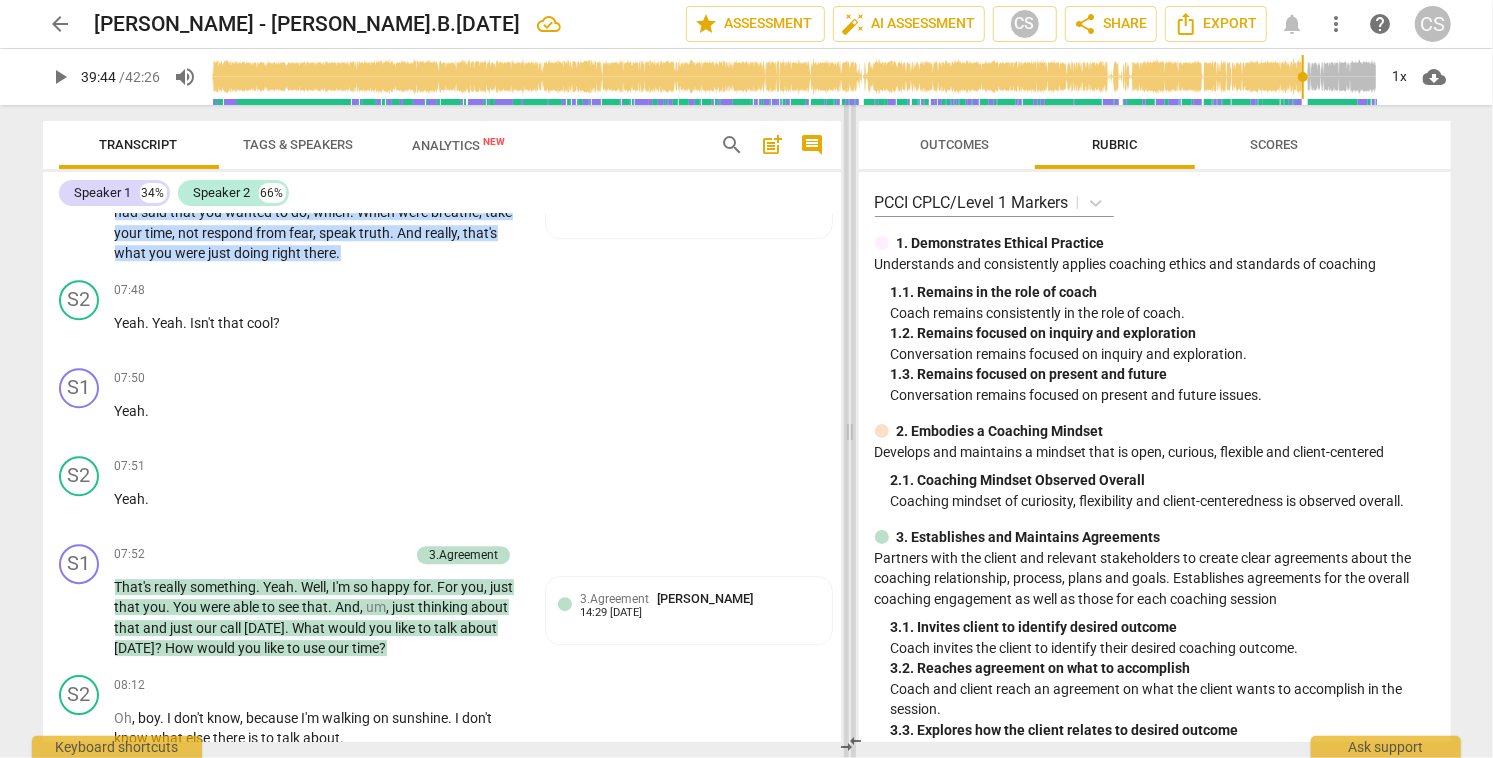 scroll, scrollTop: 3523, scrollLeft: 0, axis: vertical 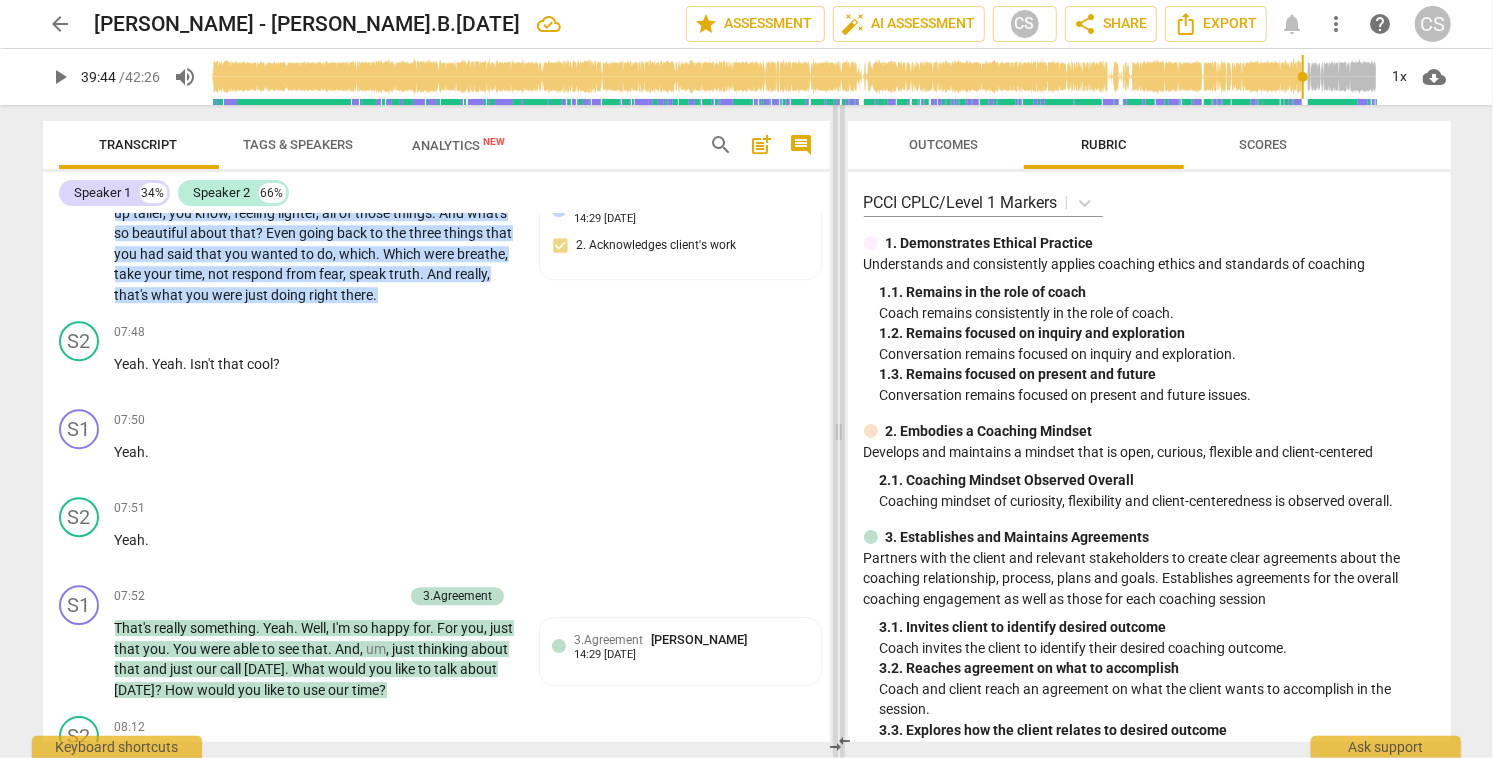 drag, startPoint x: 864, startPoint y: 430, endPoint x: 836, endPoint y: 430, distance: 28 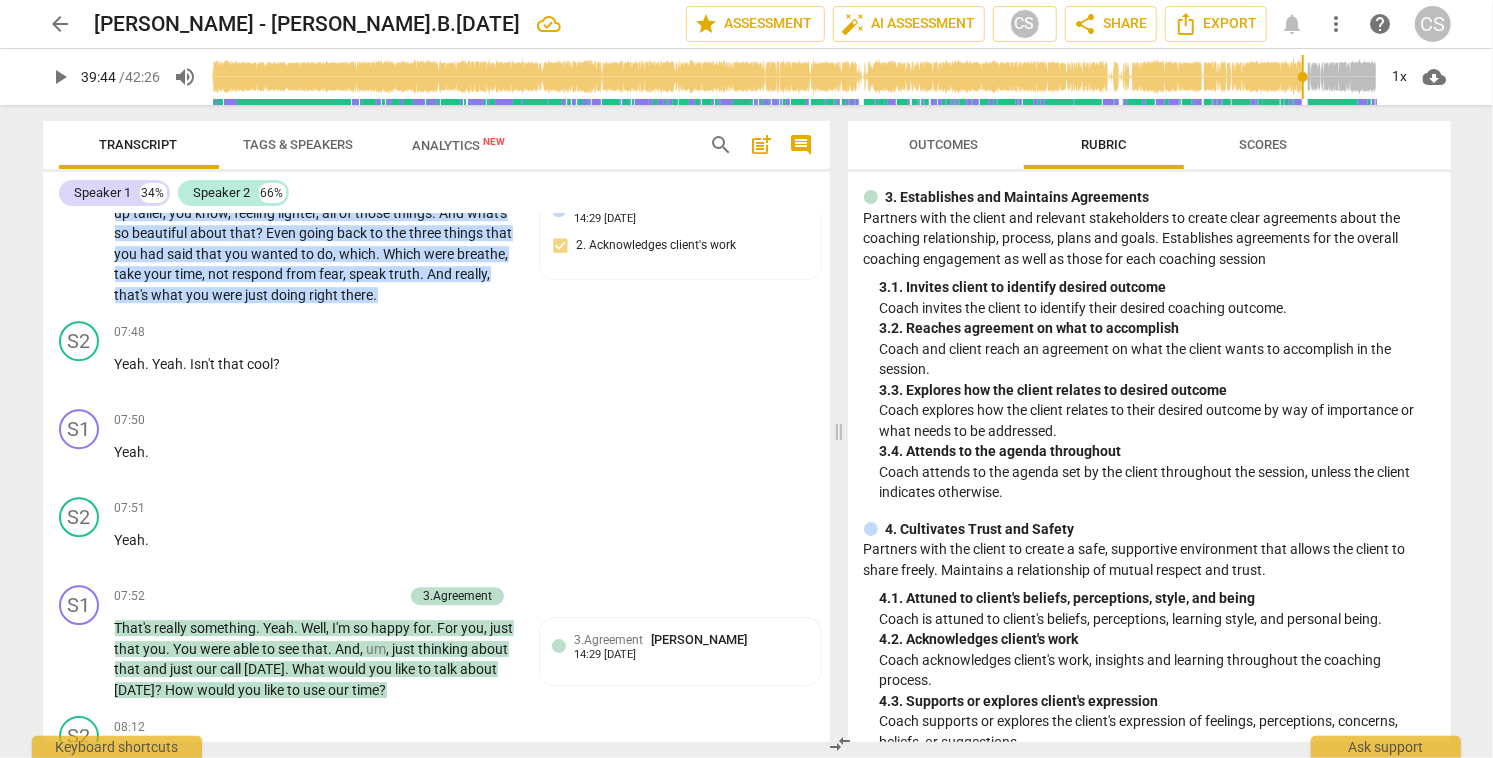 scroll, scrollTop: 338, scrollLeft: 0, axis: vertical 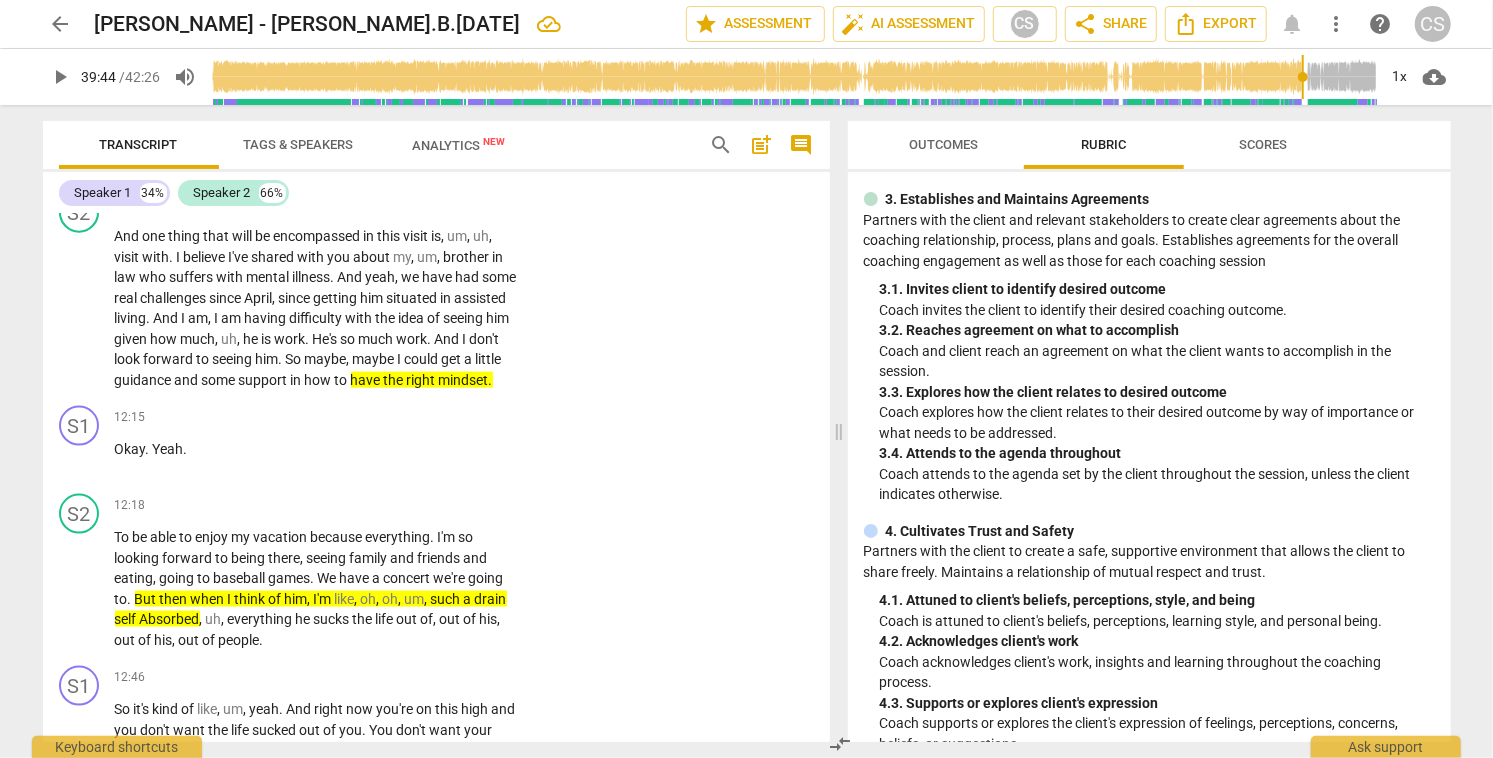 click on "Outcomes" at bounding box center [943, 144] 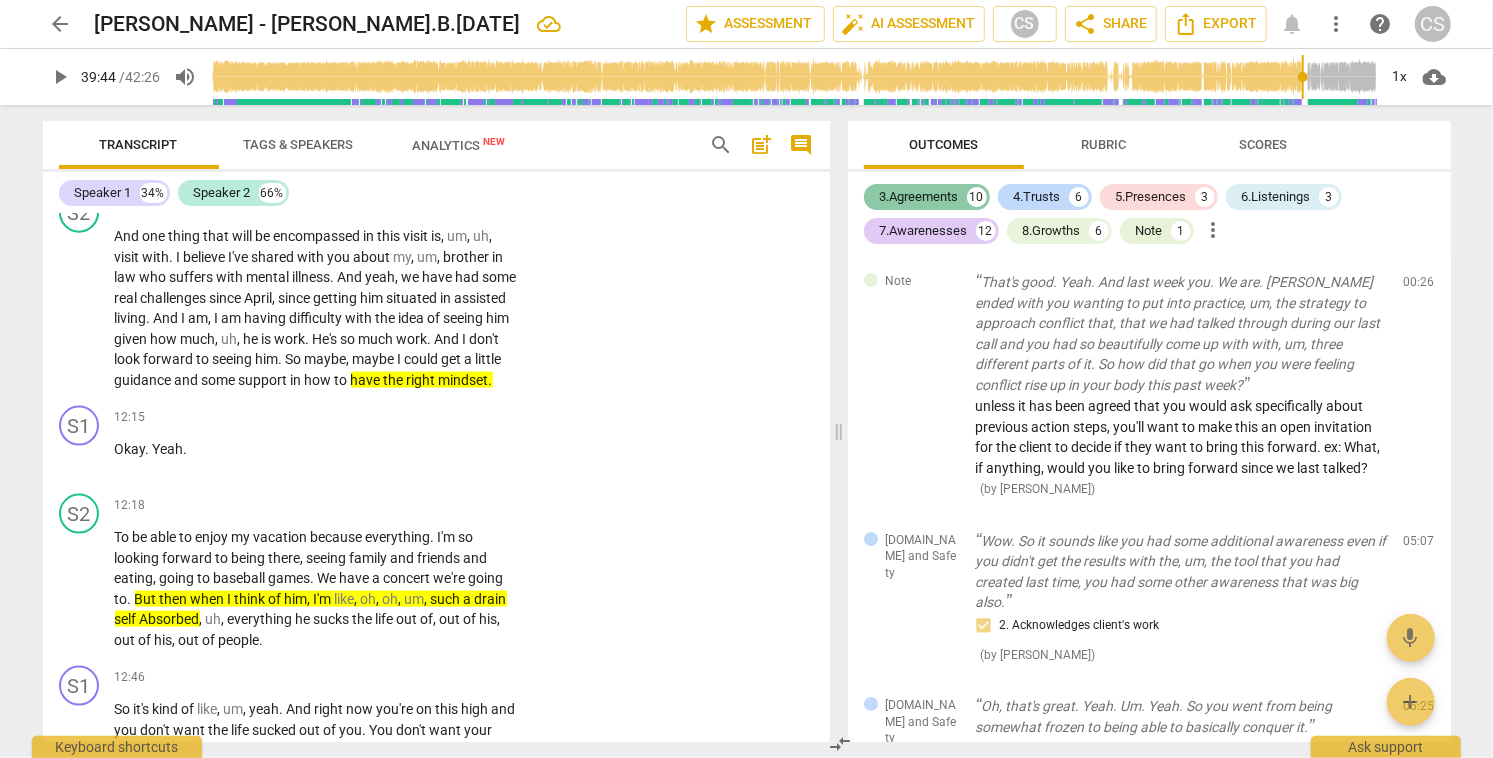 click on "3.Agreements" at bounding box center [919, 197] 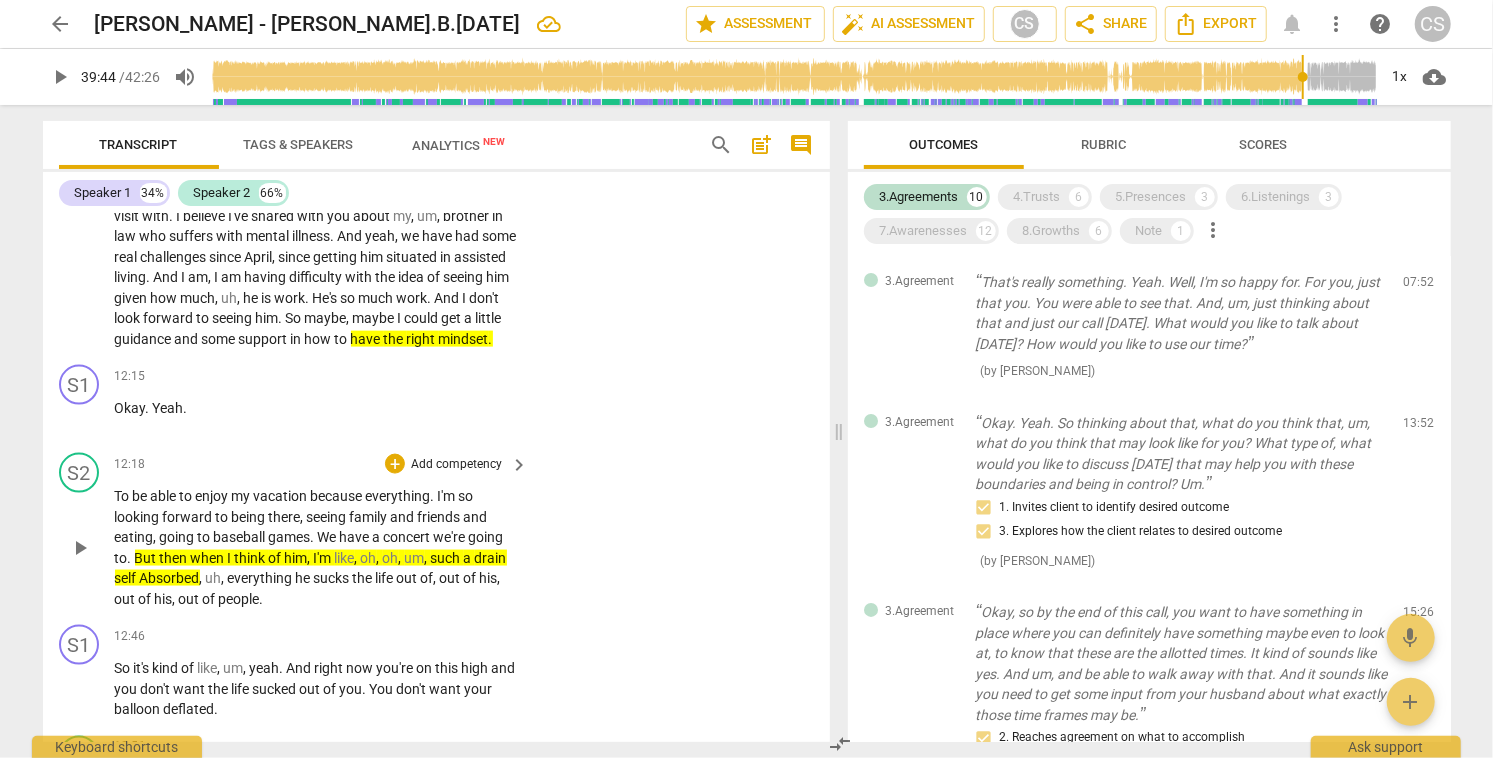 scroll, scrollTop: 6133, scrollLeft: 0, axis: vertical 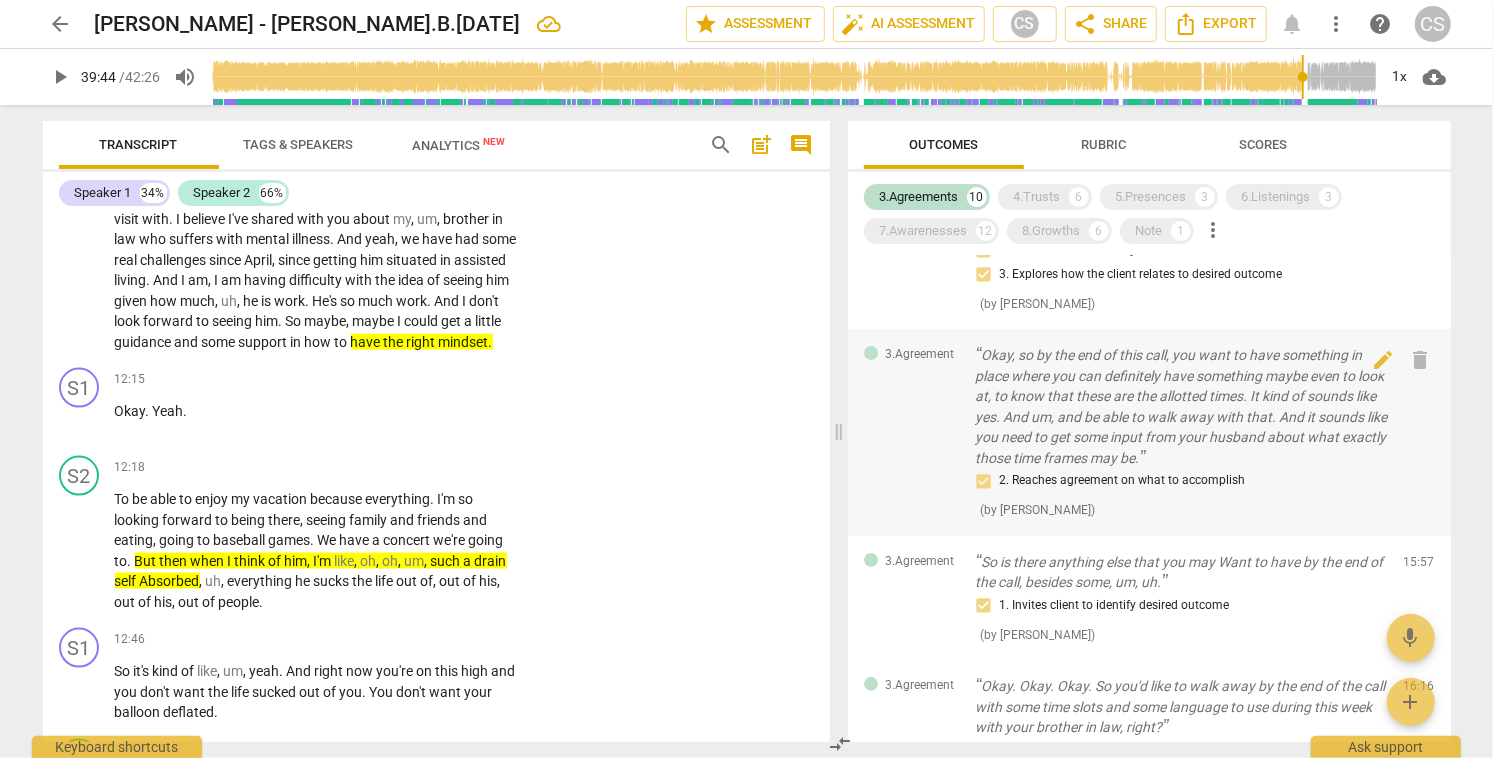 click on "Okay, so by the end of this call, you want to have something in place where you can definitely have something maybe even to look at, to know that these are the allotted times. It kind of sounds like yes. And um, and be able to walk away with that. And it sounds like you need to get some input from your husband about what exactly those time frames may be." at bounding box center (1182, 406) 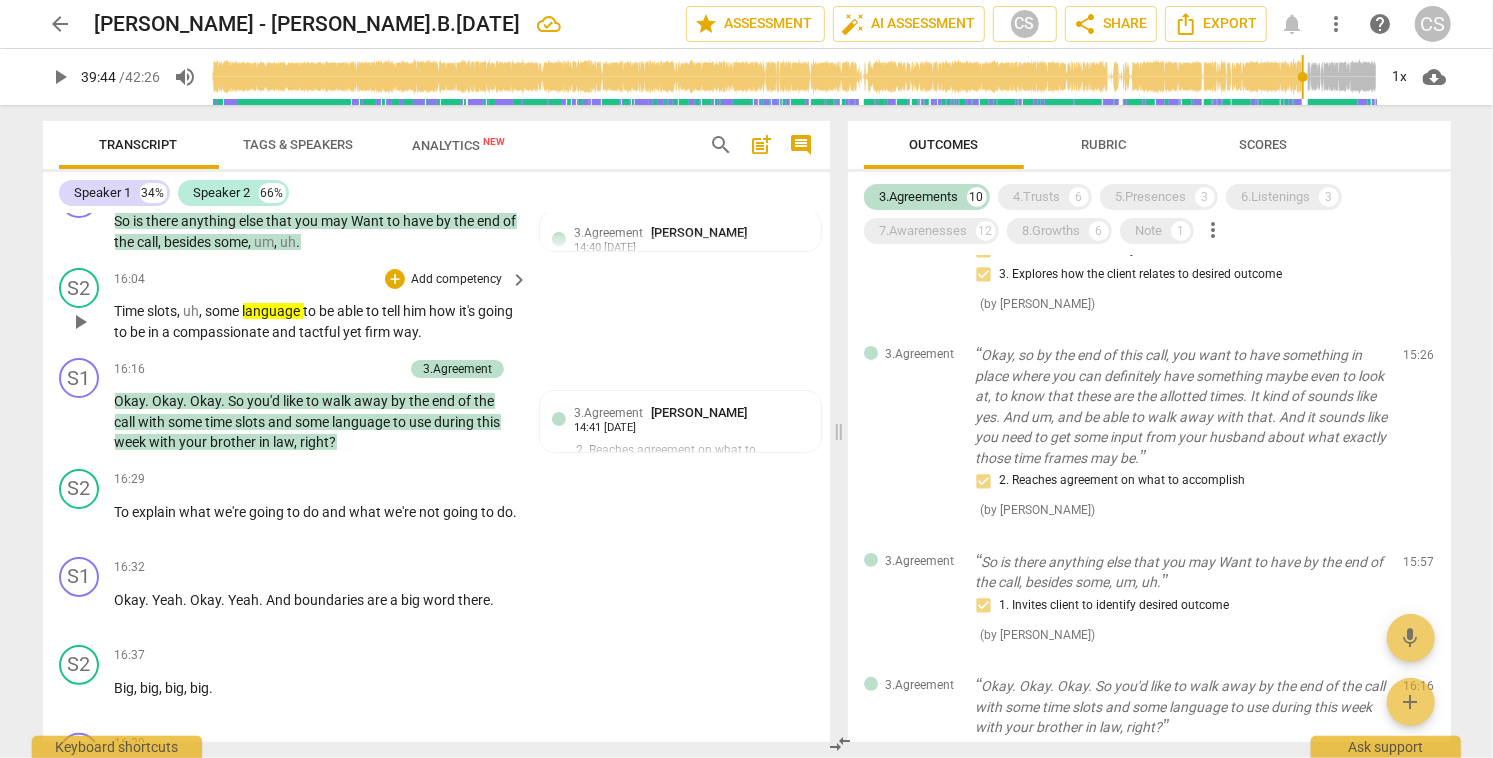 scroll, scrollTop: 9085, scrollLeft: 0, axis: vertical 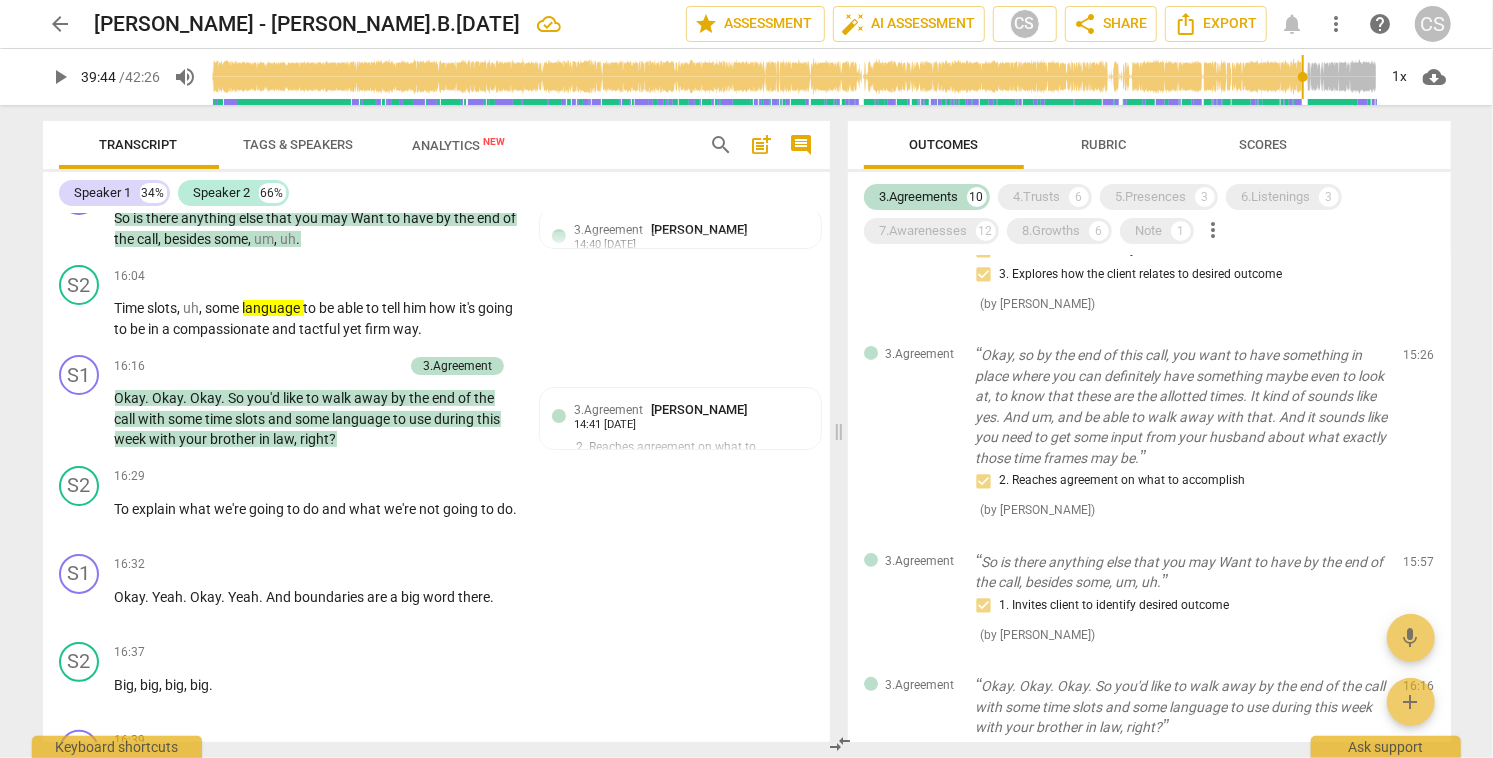 click on "Rubric" at bounding box center (1103, 144) 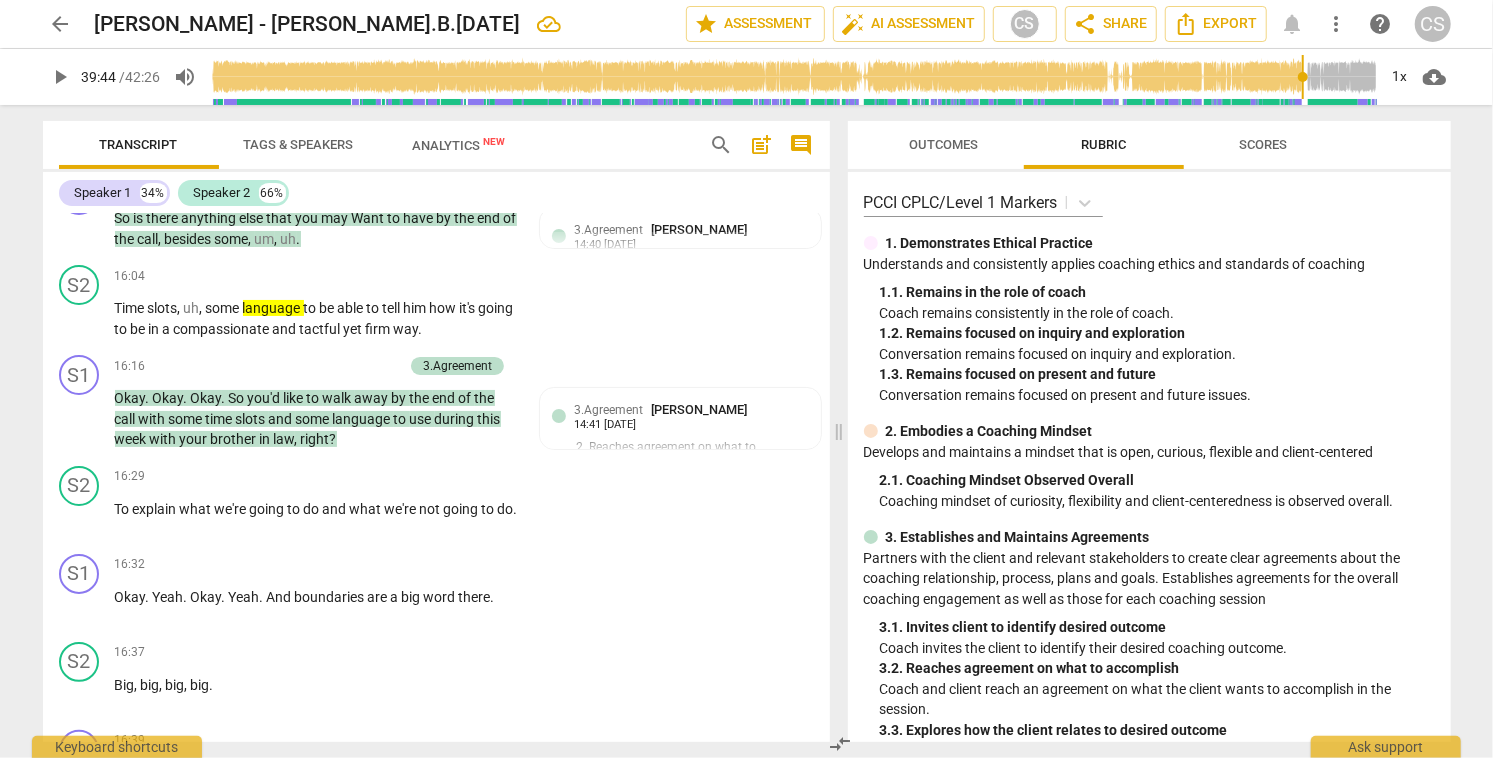 click on "Outcomes" at bounding box center [943, 144] 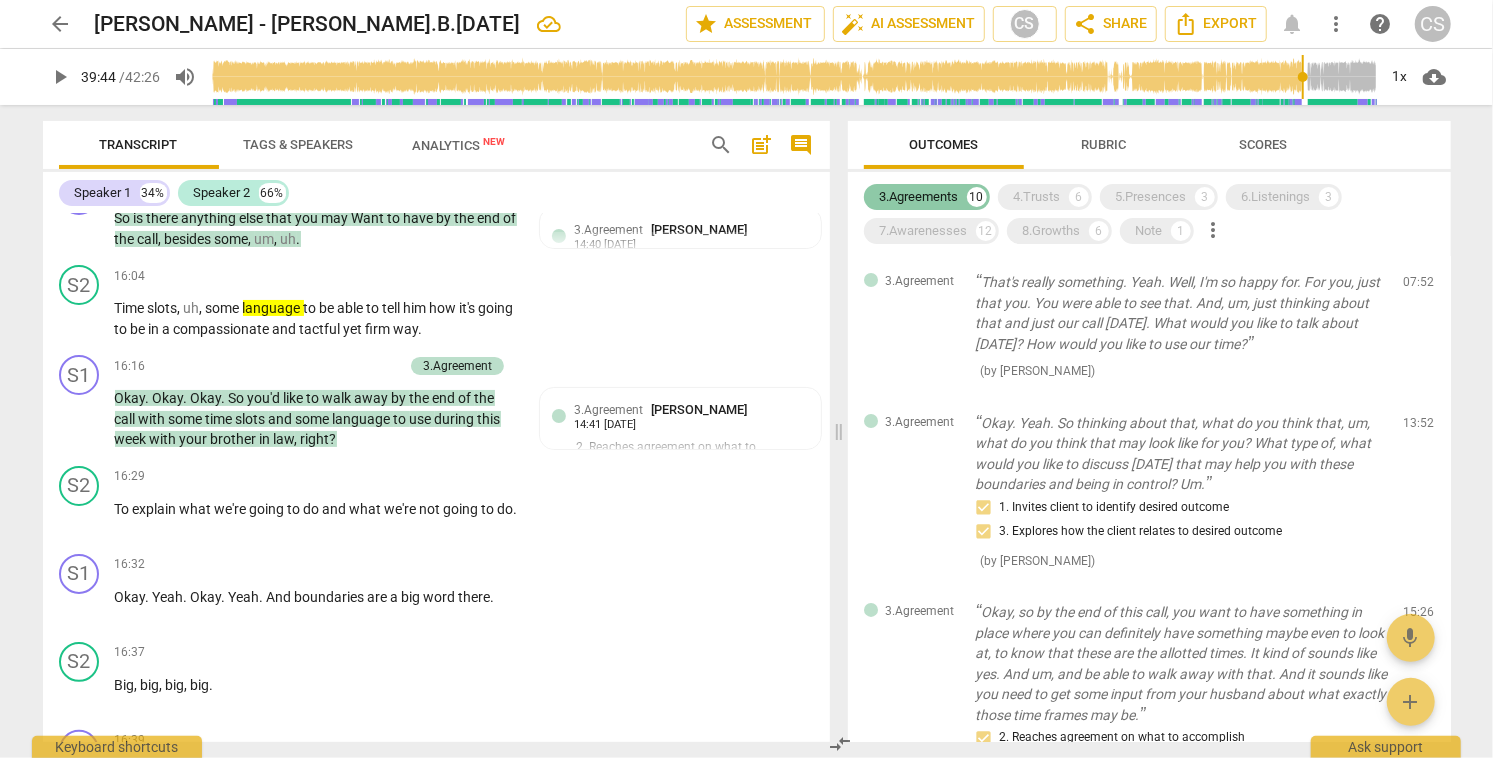 click on "3.Agreements" at bounding box center (919, 197) 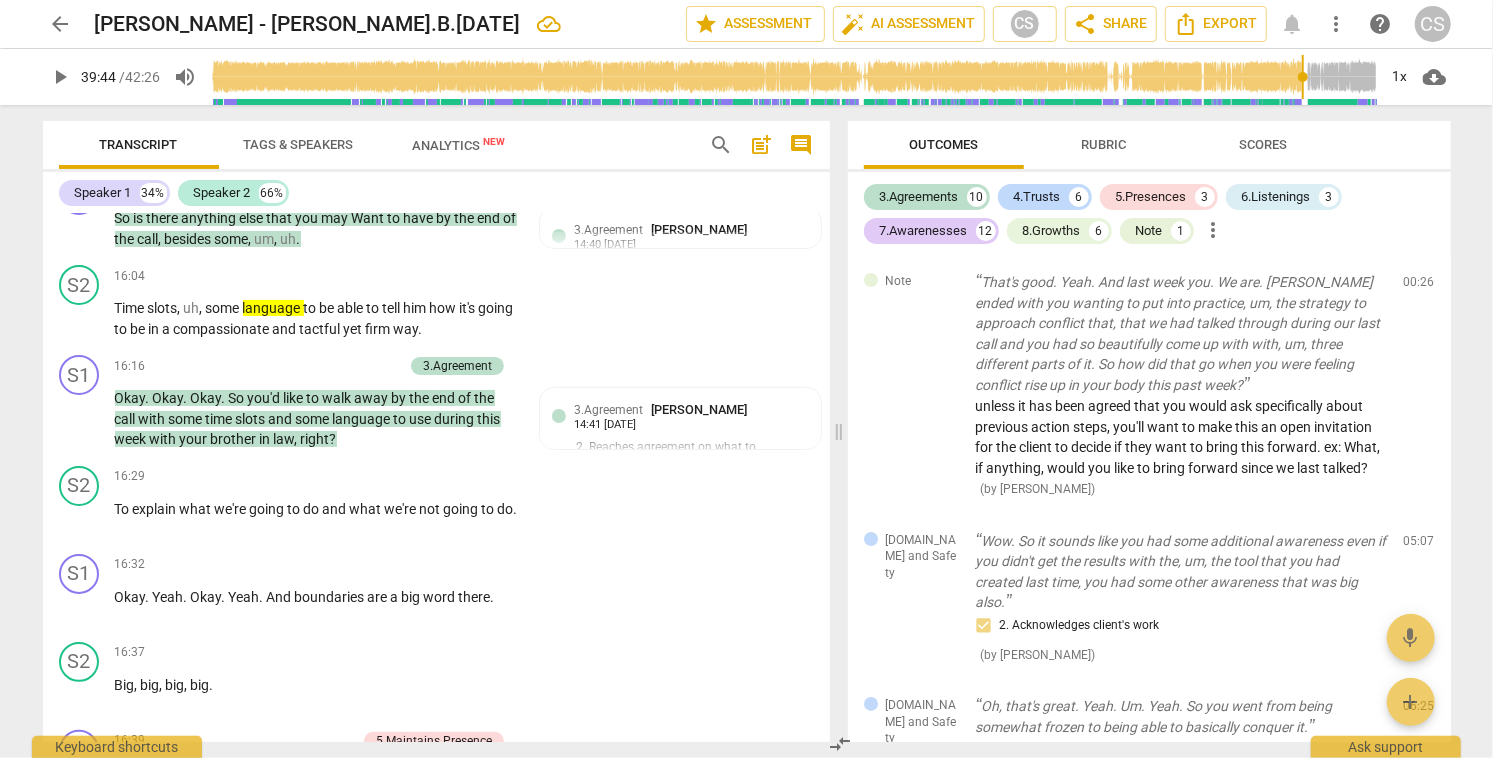click on "Rubric" at bounding box center (1103, 144) 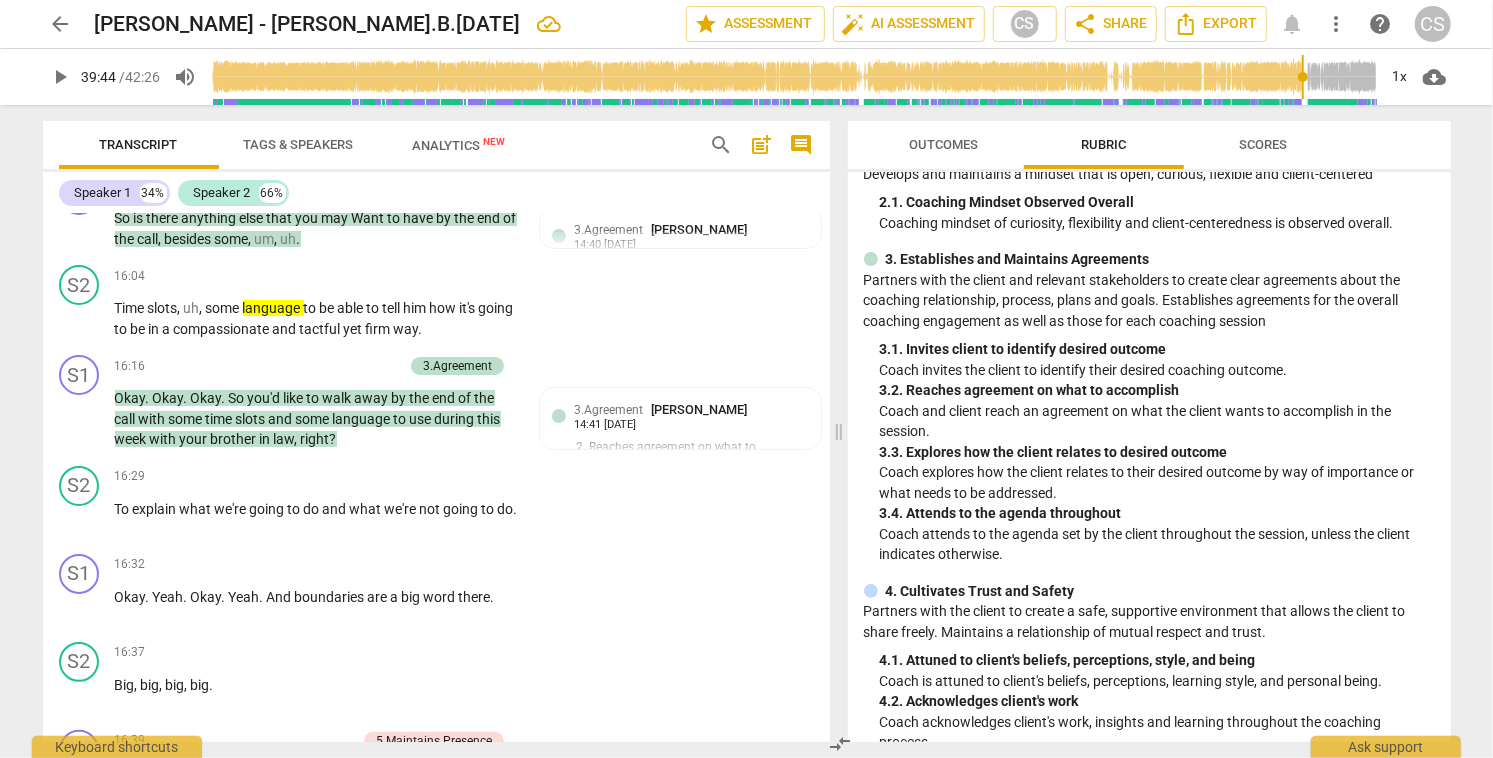scroll, scrollTop: 320, scrollLeft: 0, axis: vertical 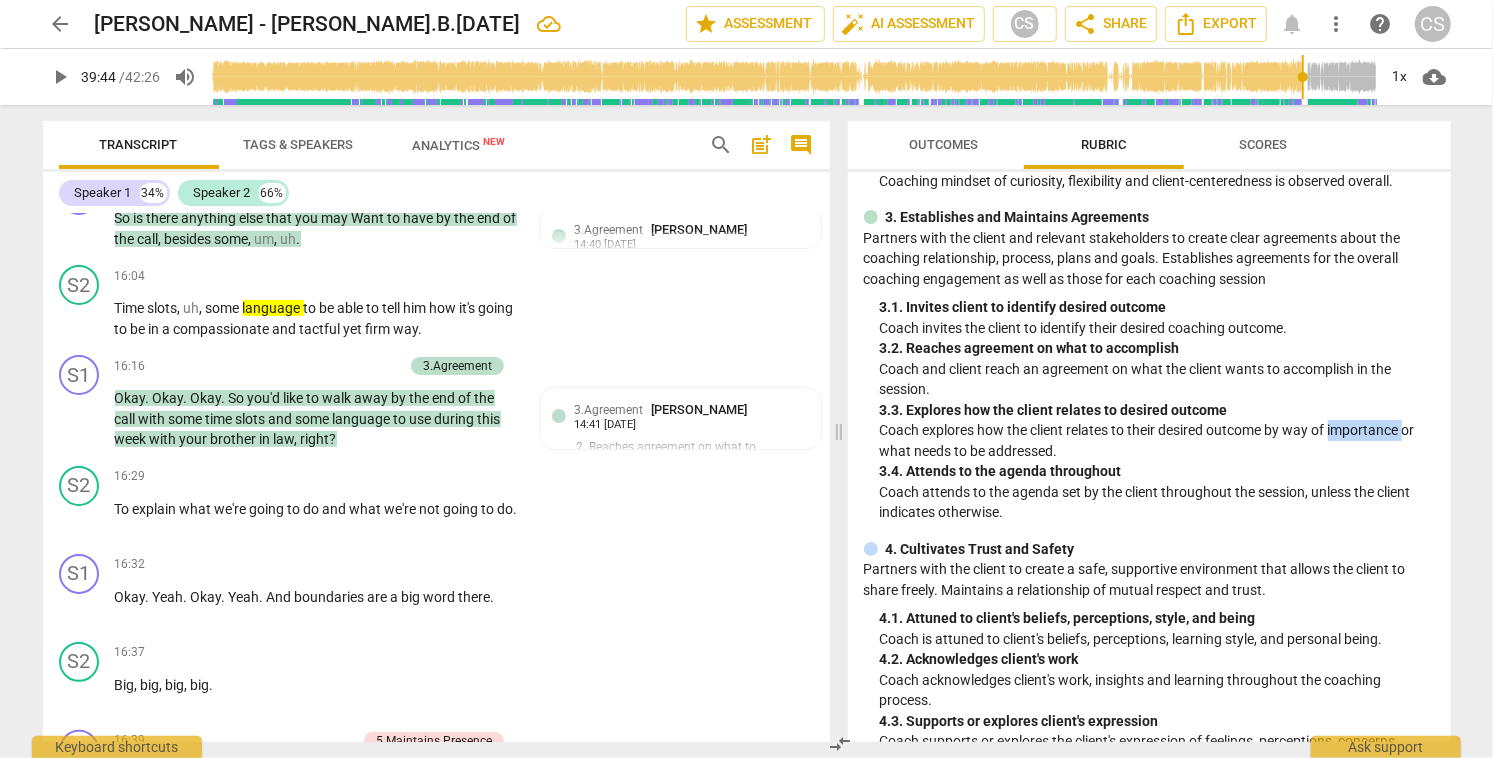 drag, startPoint x: 1331, startPoint y: 429, endPoint x: 1407, endPoint y: 426, distance: 76.05919 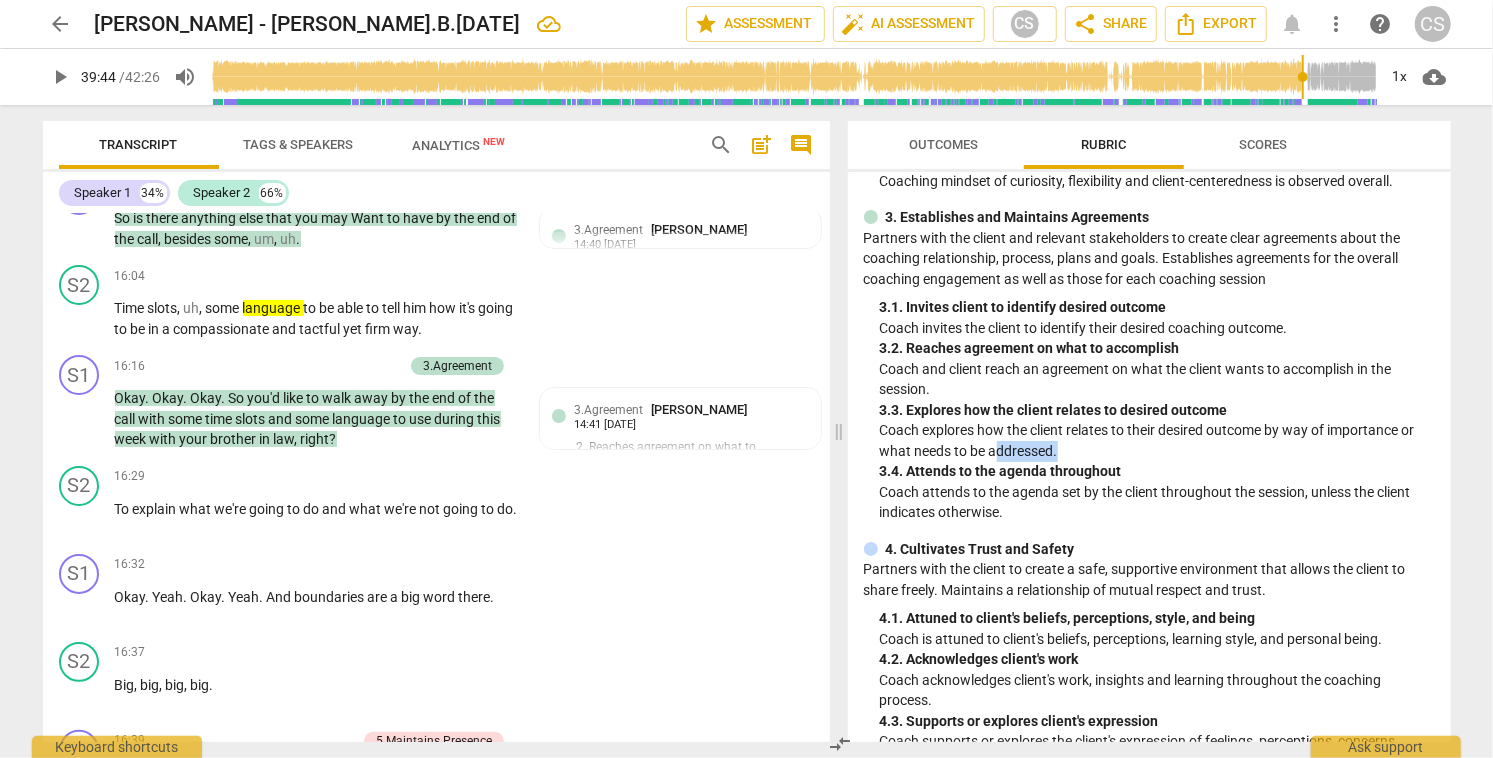 drag, startPoint x: 993, startPoint y: 451, endPoint x: 1058, endPoint y: 451, distance: 65 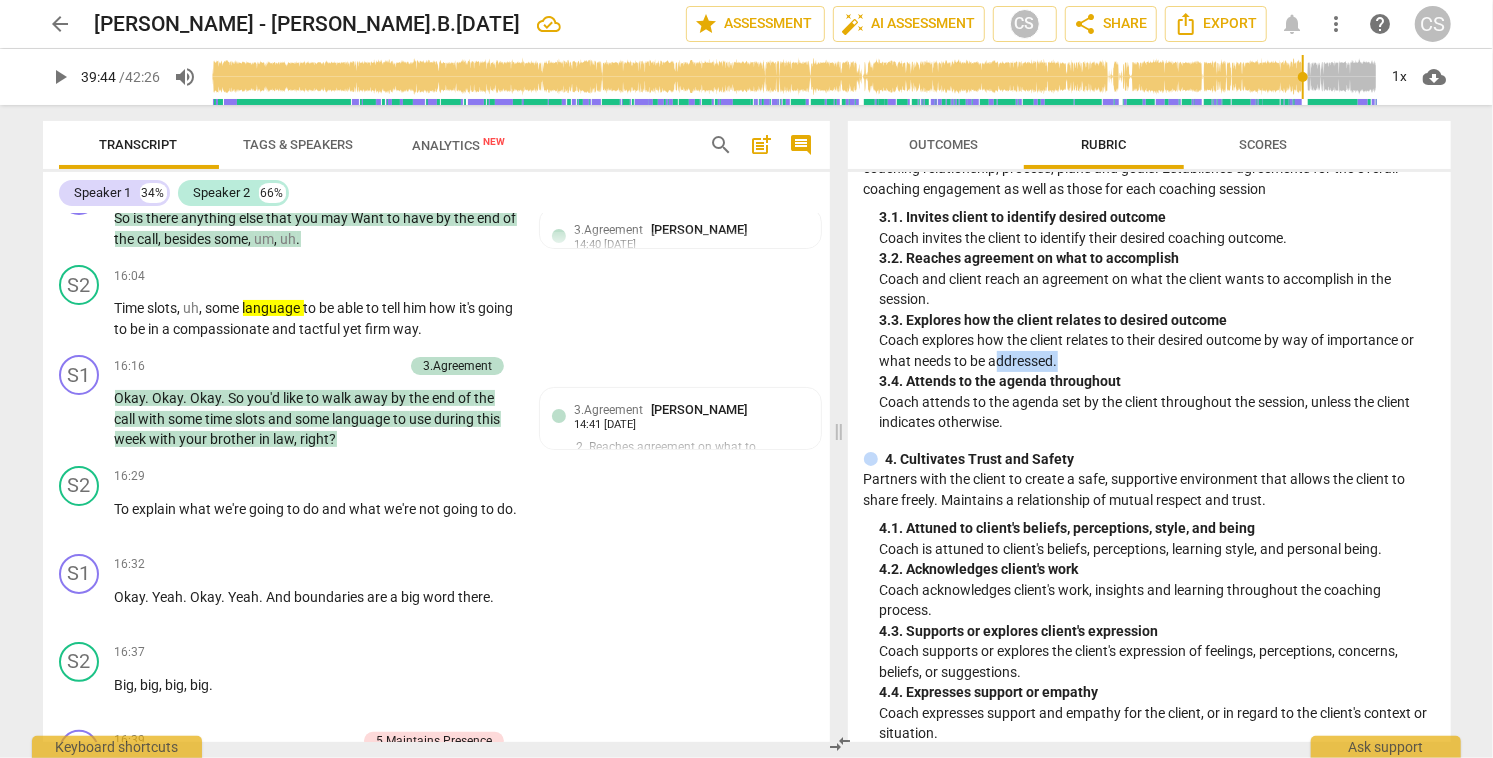 scroll, scrollTop: 410, scrollLeft: 0, axis: vertical 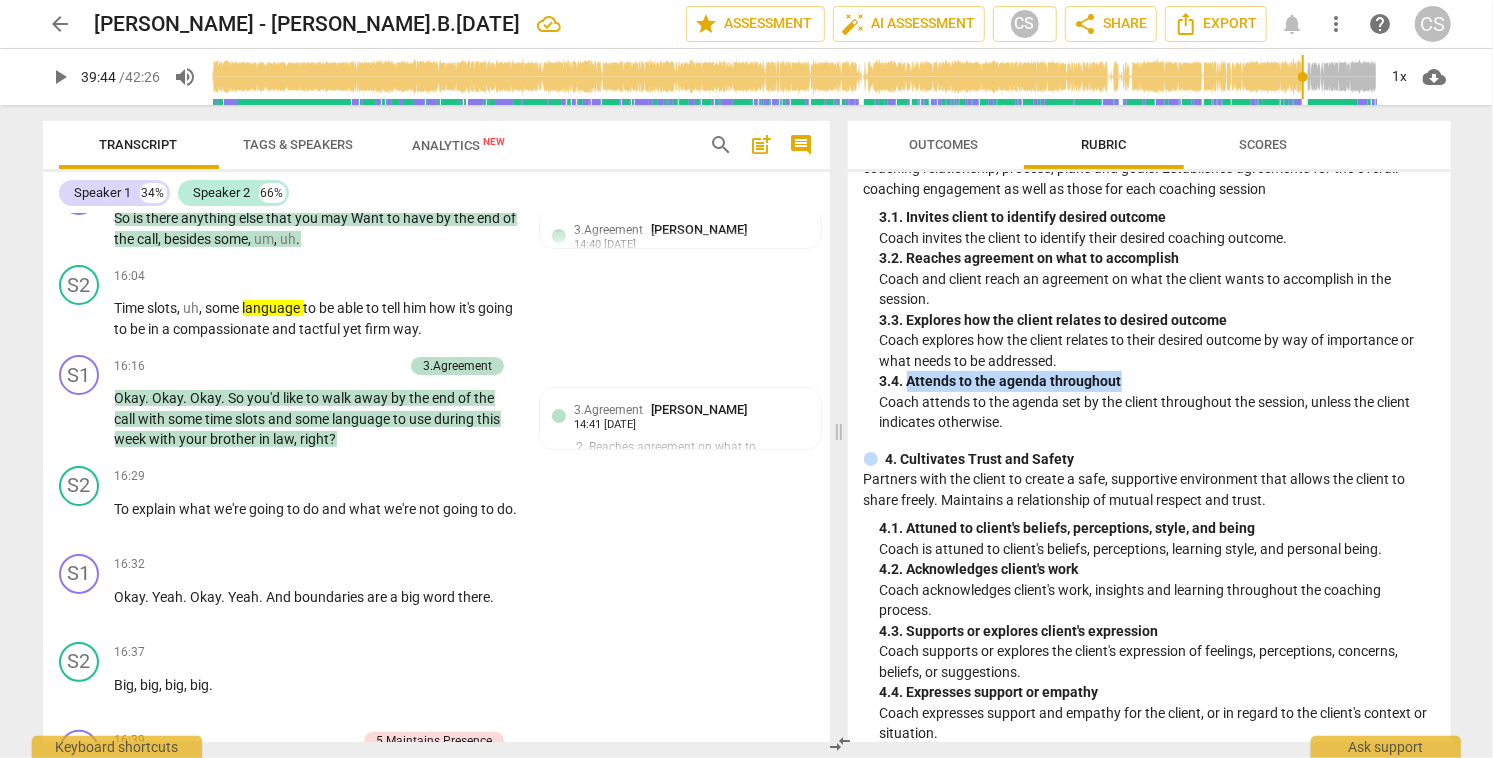 drag, startPoint x: 910, startPoint y: 379, endPoint x: 1136, endPoint y: 377, distance: 226.00885 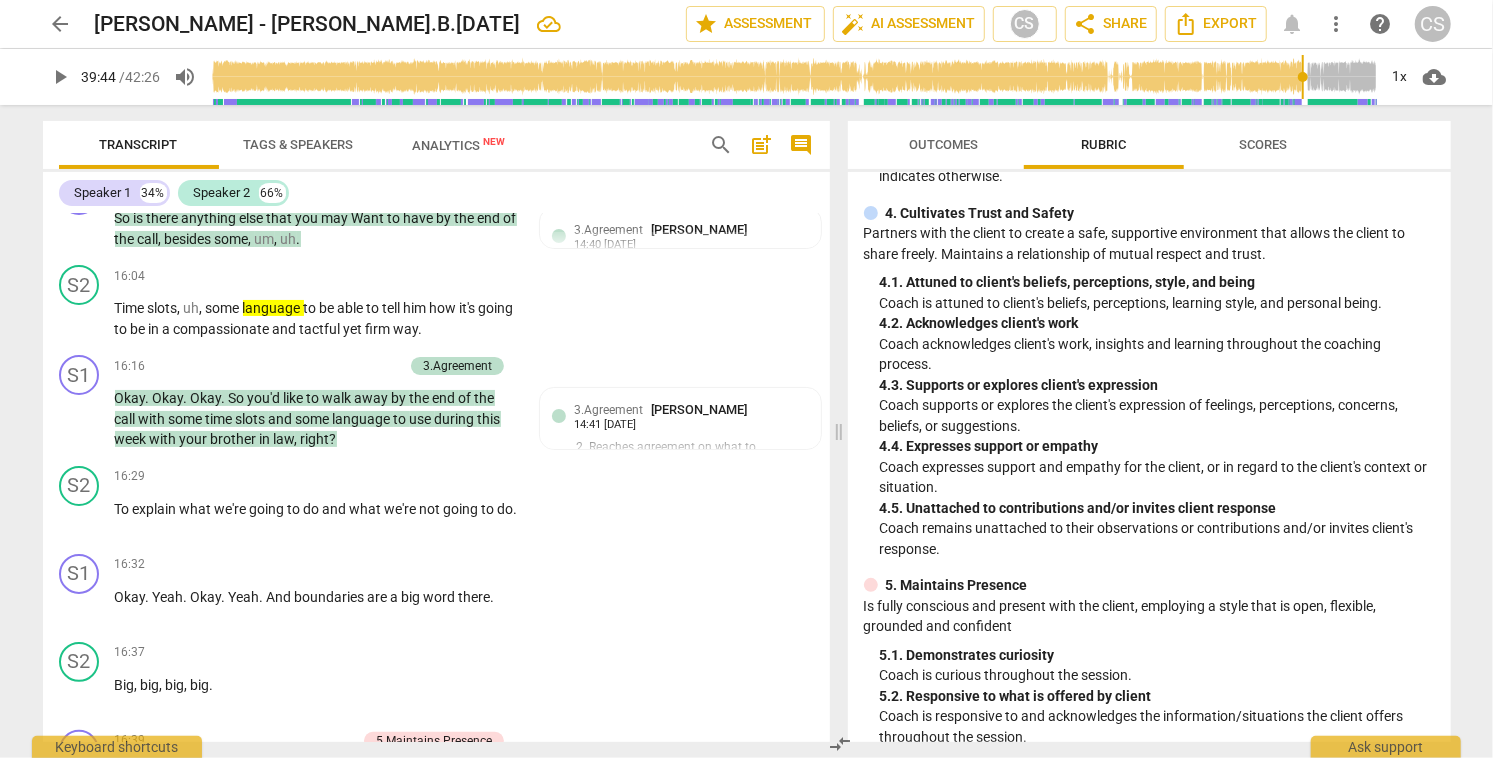 scroll, scrollTop: 666, scrollLeft: 0, axis: vertical 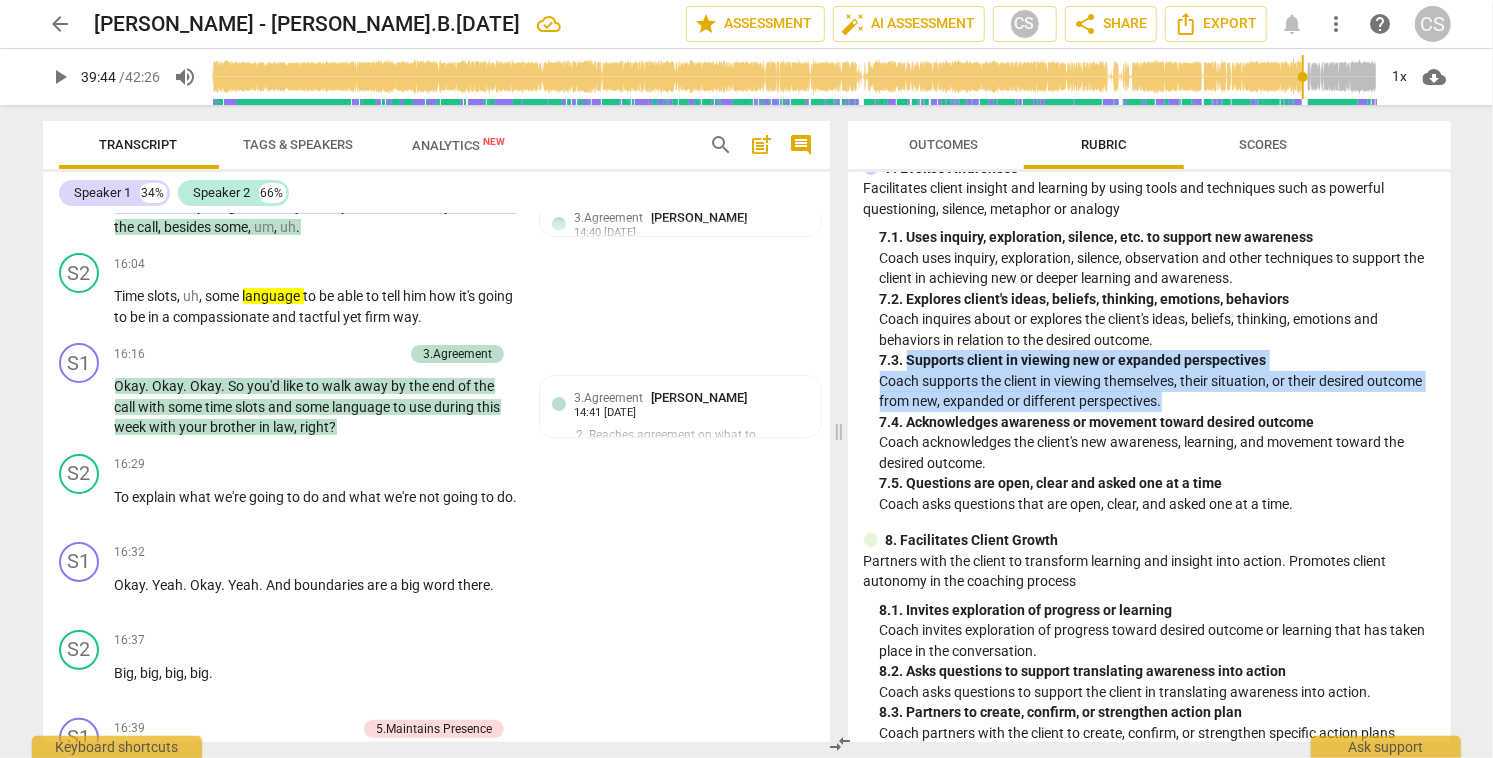 drag, startPoint x: 905, startPoint y: 380, endPoint x: 1245, endPoint y: 421, distance: 342.46313 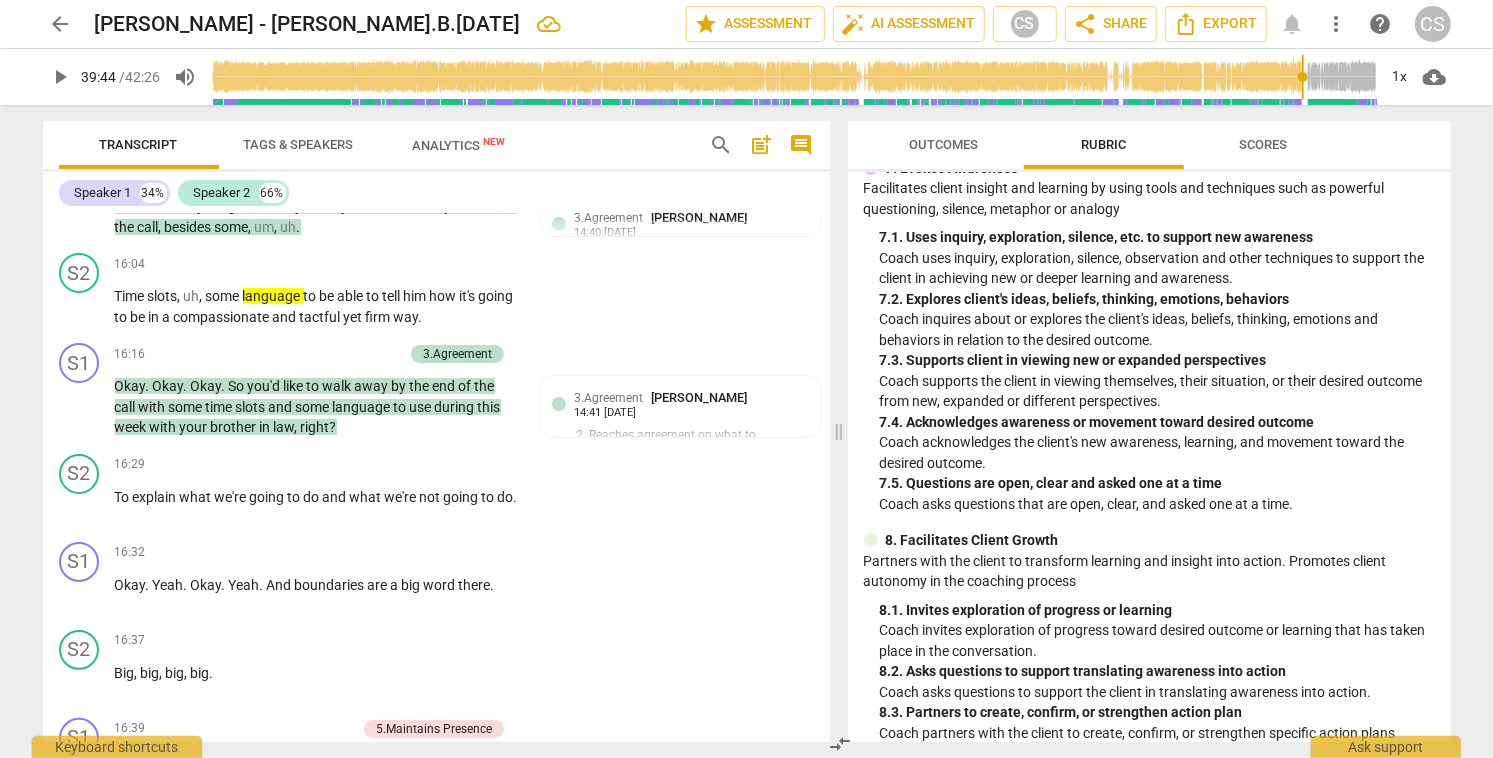 click on "Coach supports the client in viewing themselves, their situation, or their desired outcome from new, expanded or different perspectives." at bounding box center [1157, 391] 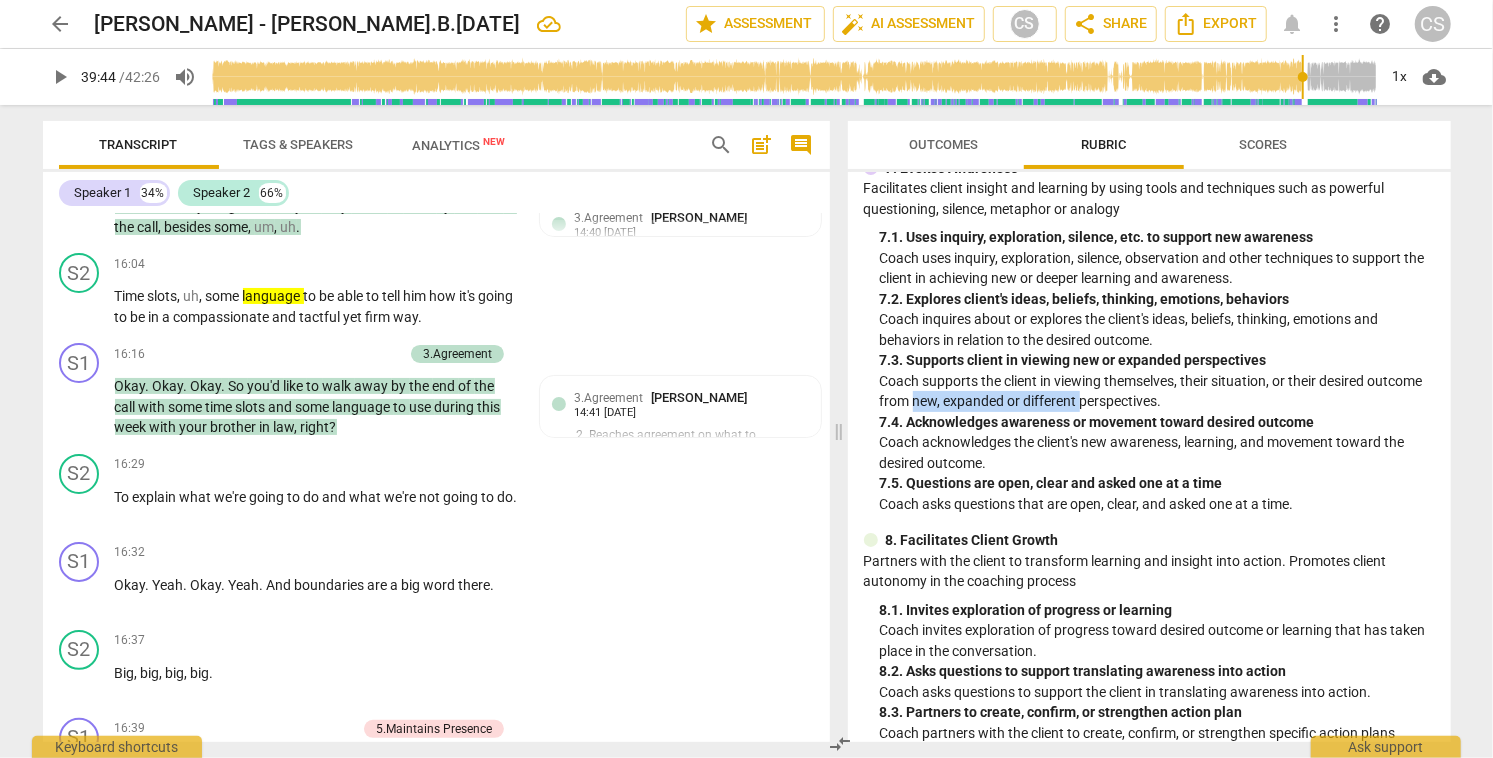 drag, startPoint x: 972, startPoint y: 422, endPoint x: 1139, endPoint y: 421, distance: 167.00299 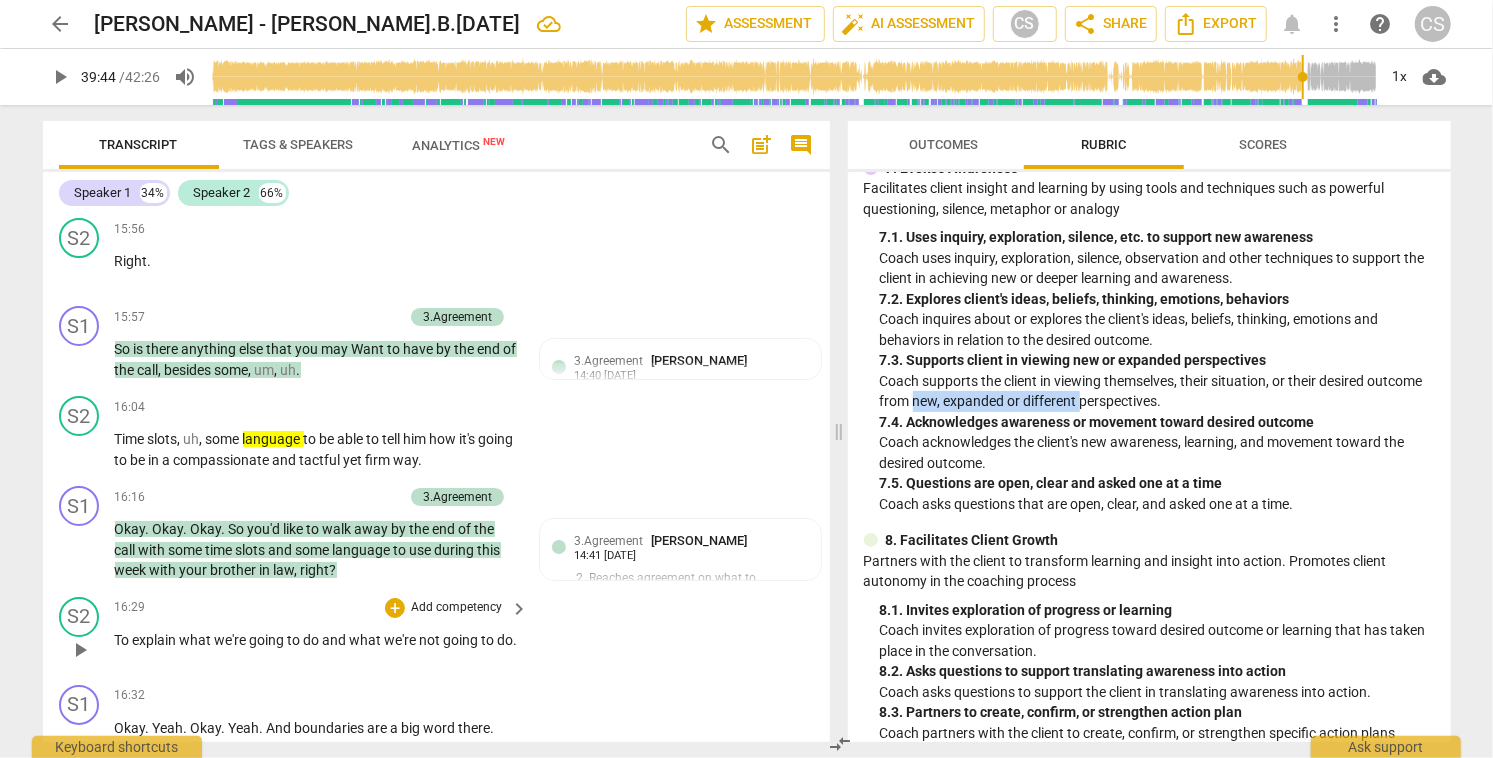scroll, scrollTop: 8953, scrollLeft: 0, axis: vertical 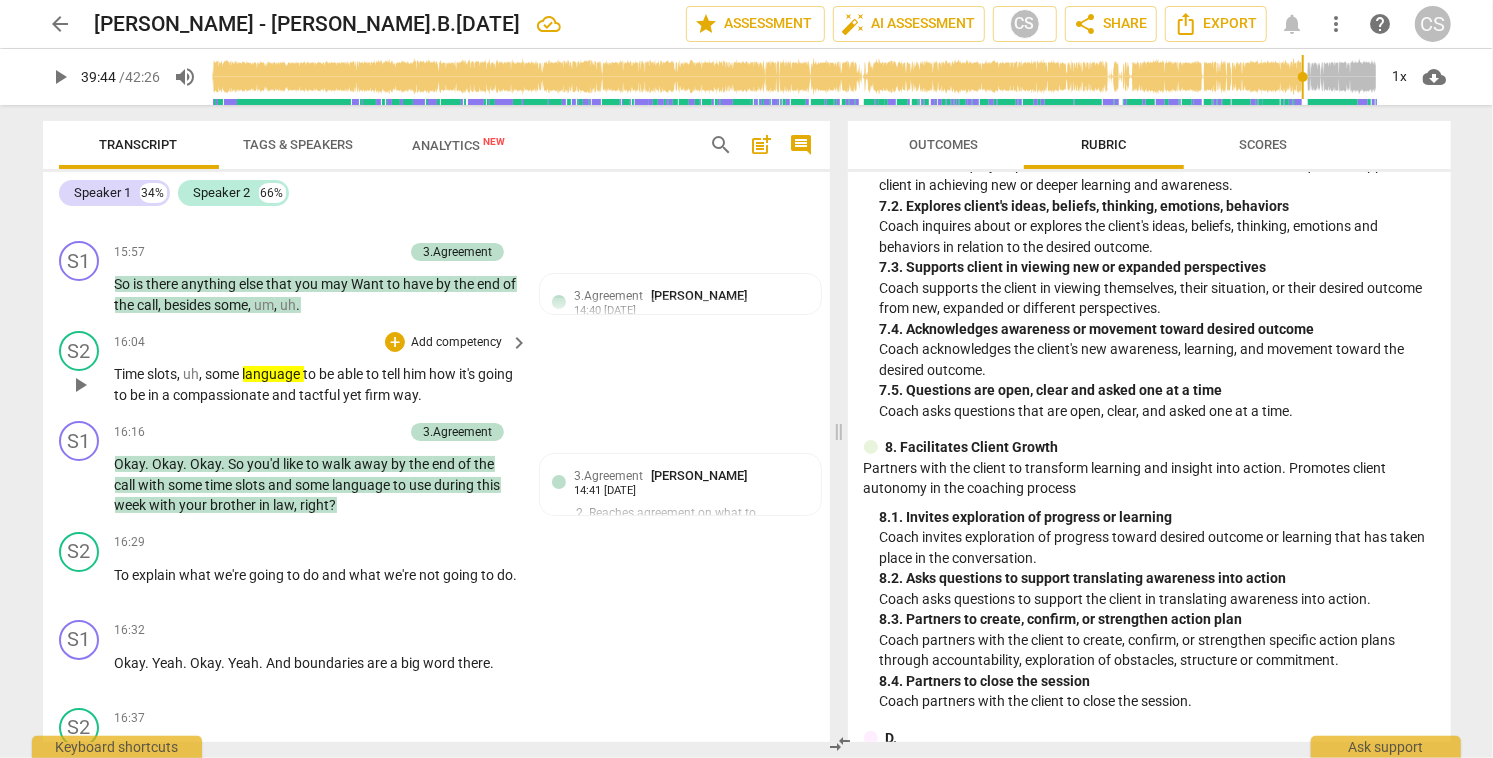 click on "able" at bounding box center (352, 374) 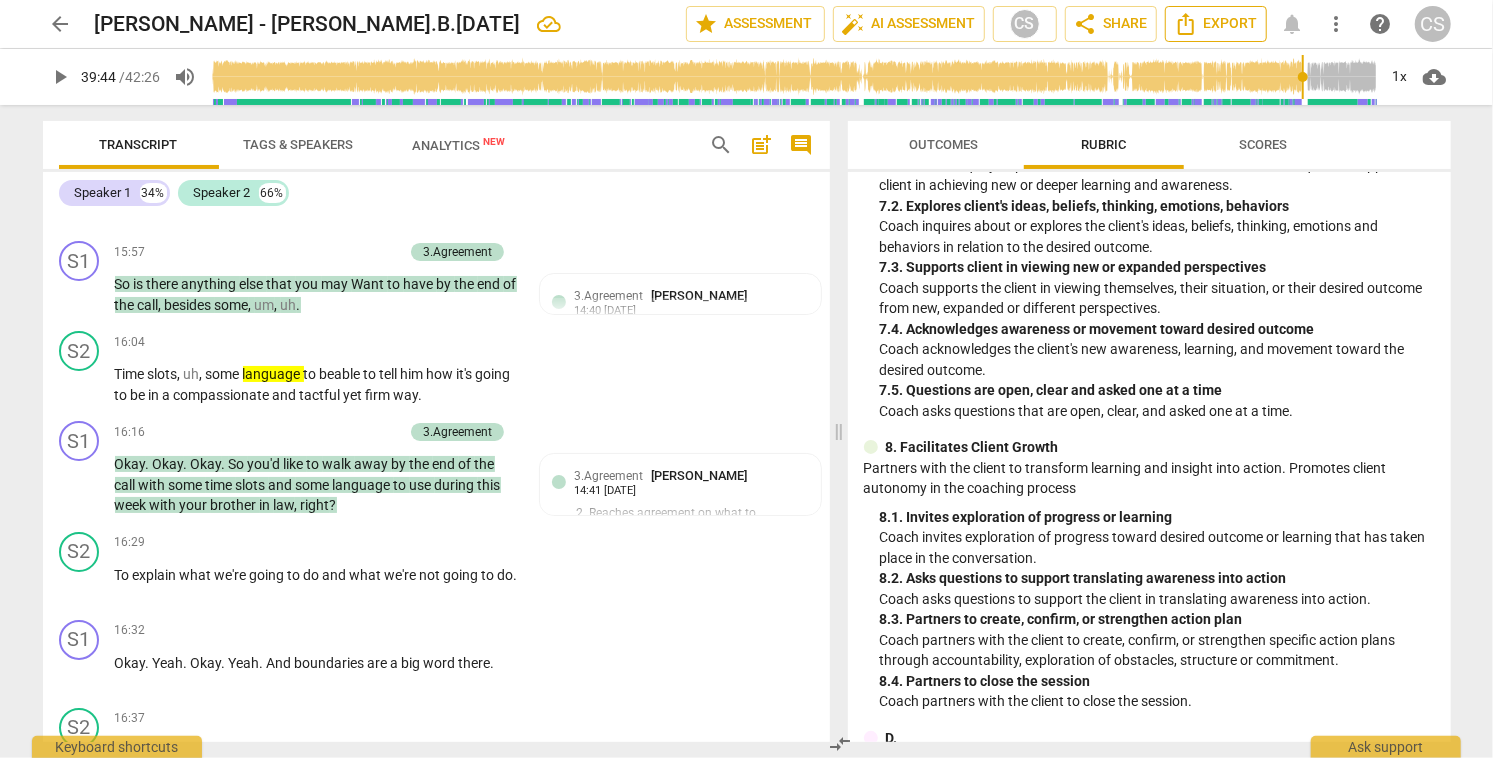 click on "Export" at bounding box center (1216, 24) 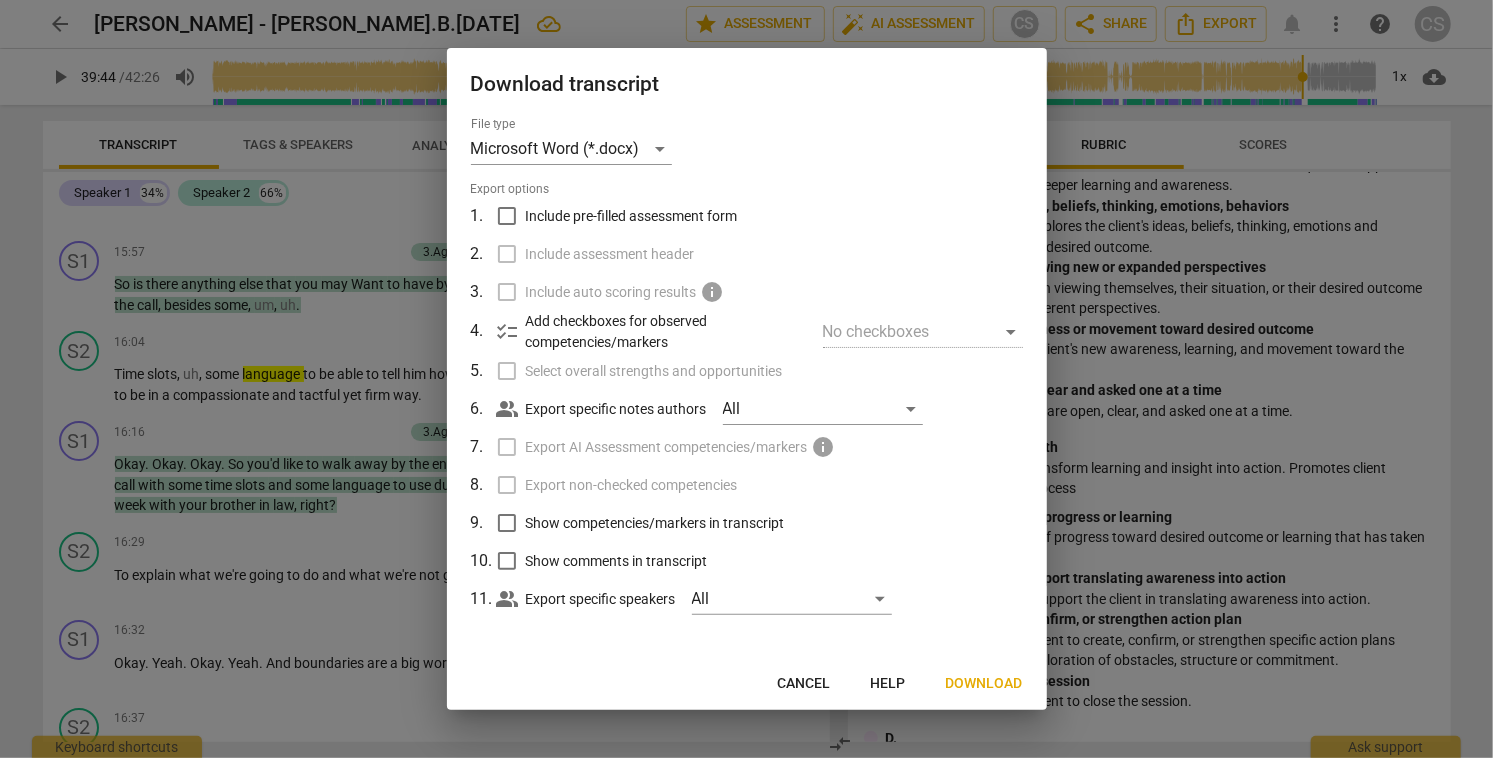 click on "Download" at bounding box center [984, 684] 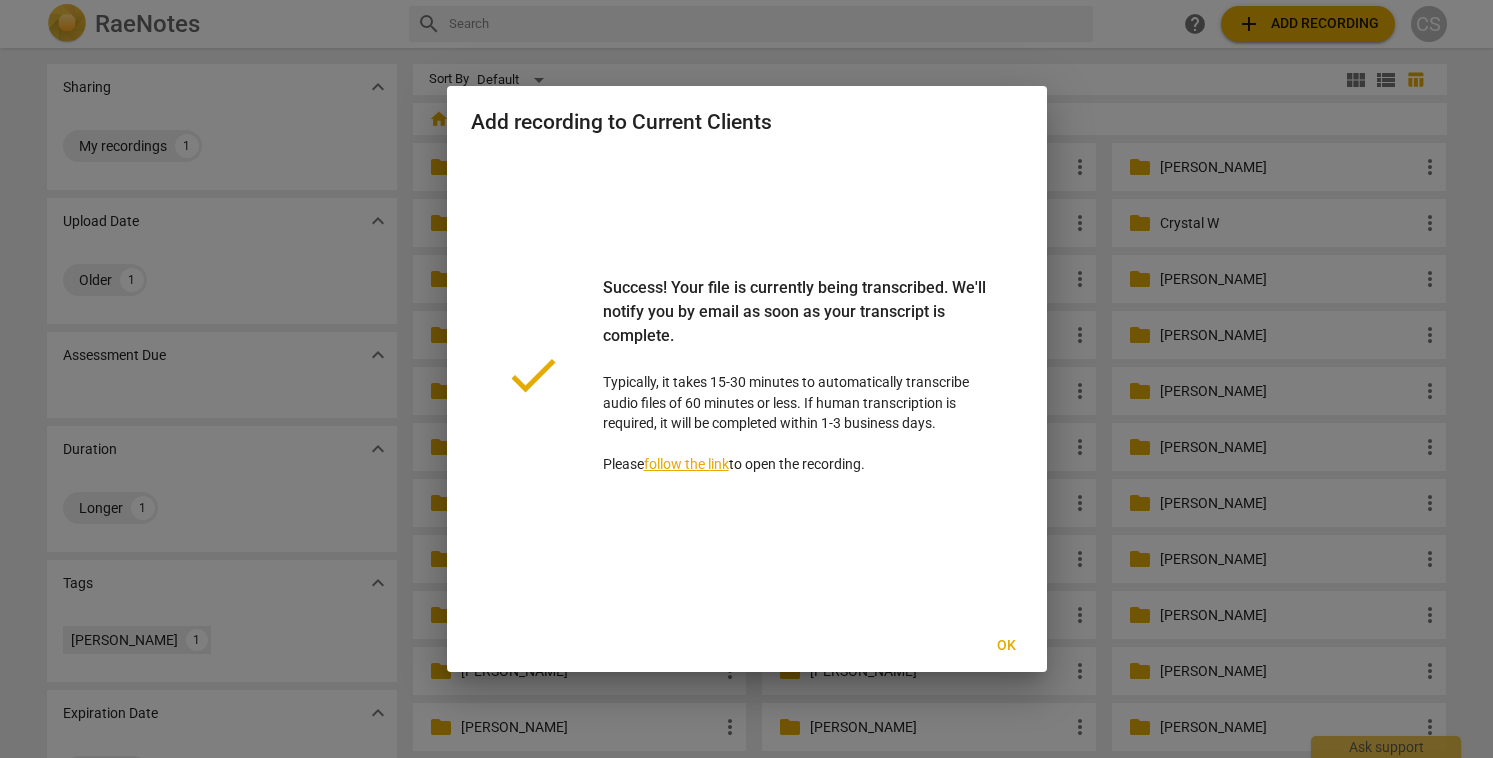 scroll, scrollTop: 0, scrollLeft: 0, axis: both 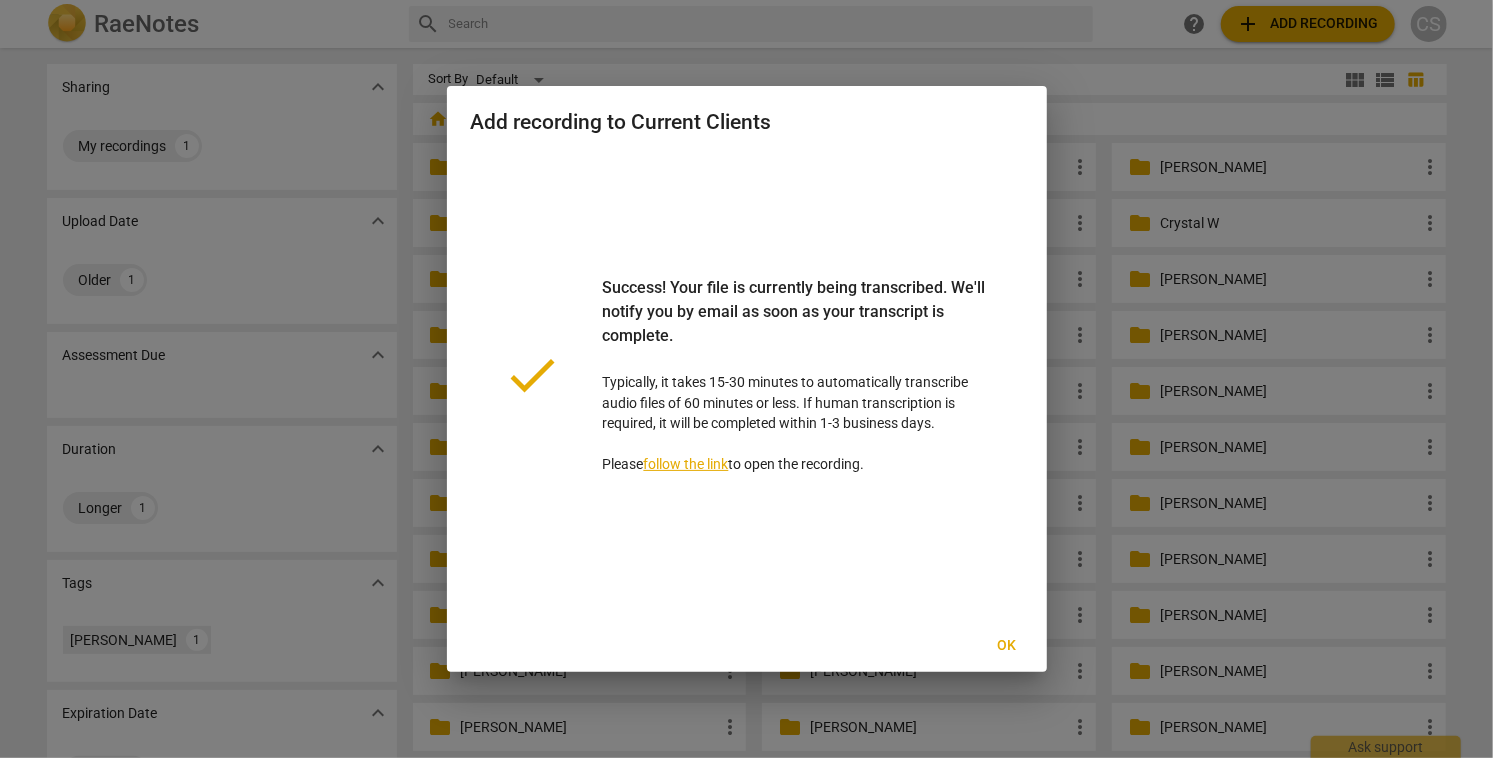 click on "Ok" at bounding box center (1007, 646) 